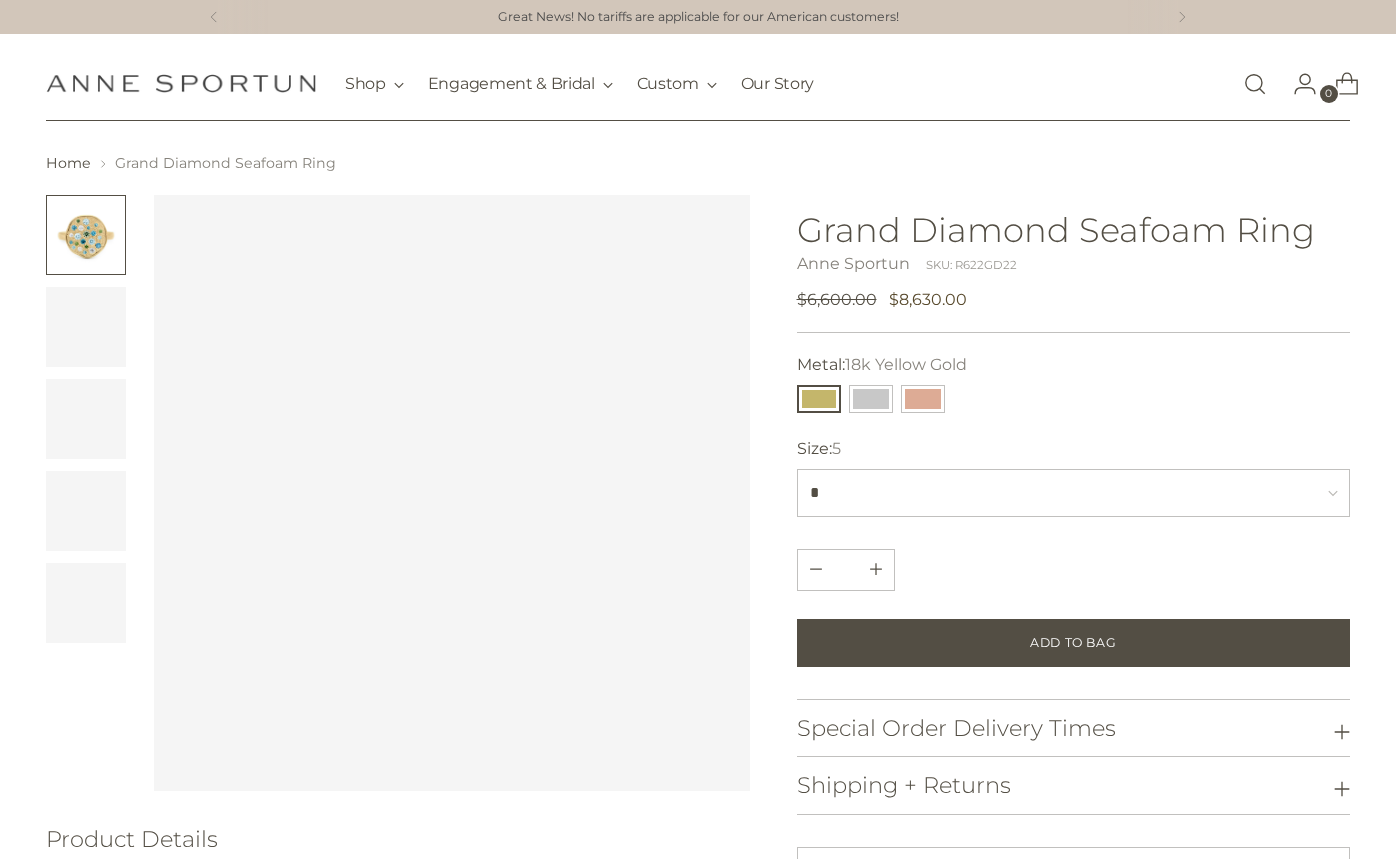 scroll, scrollTop: 0, scrollLeft: 0, axis: both 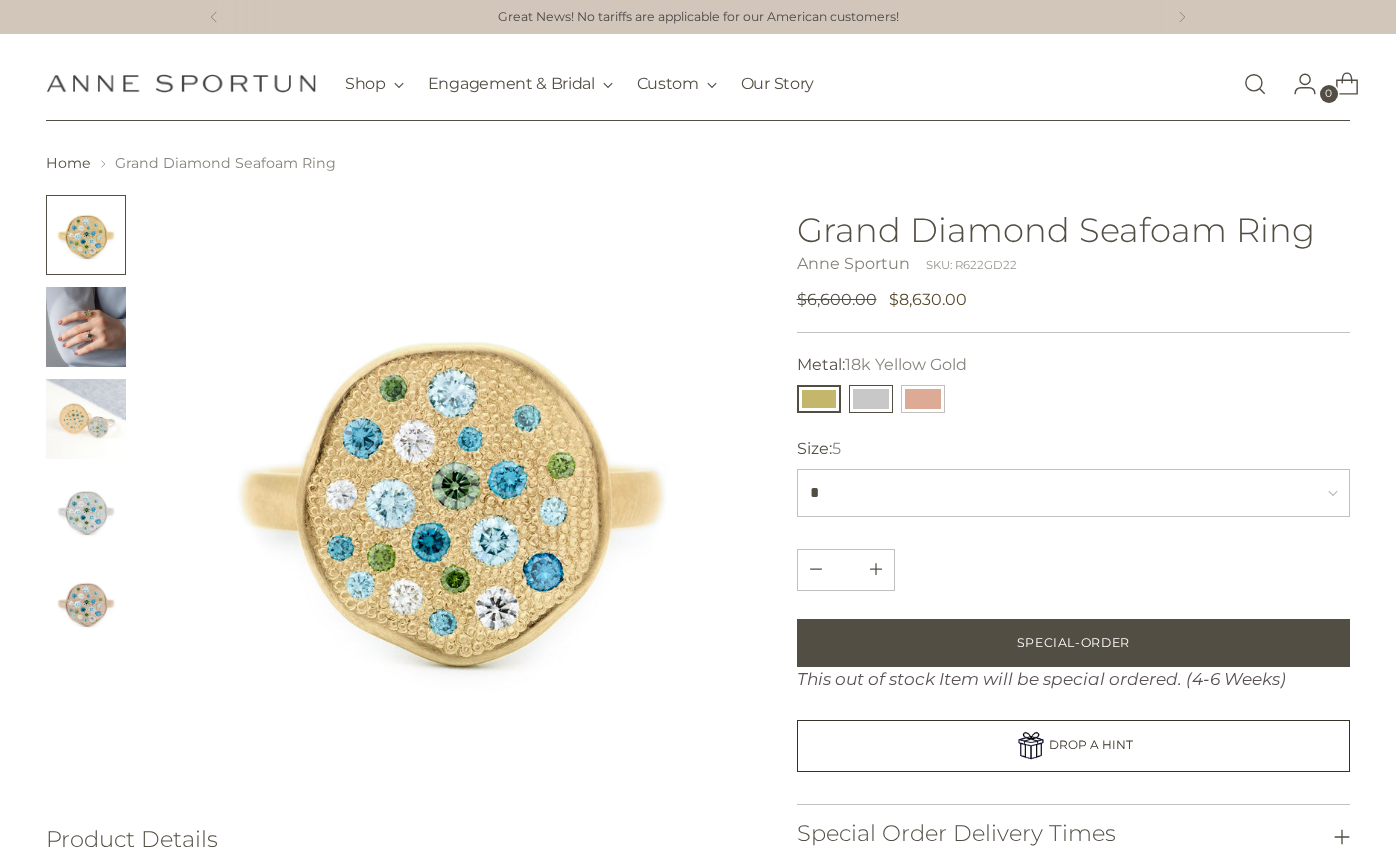 click at bounding box center (871, 399) 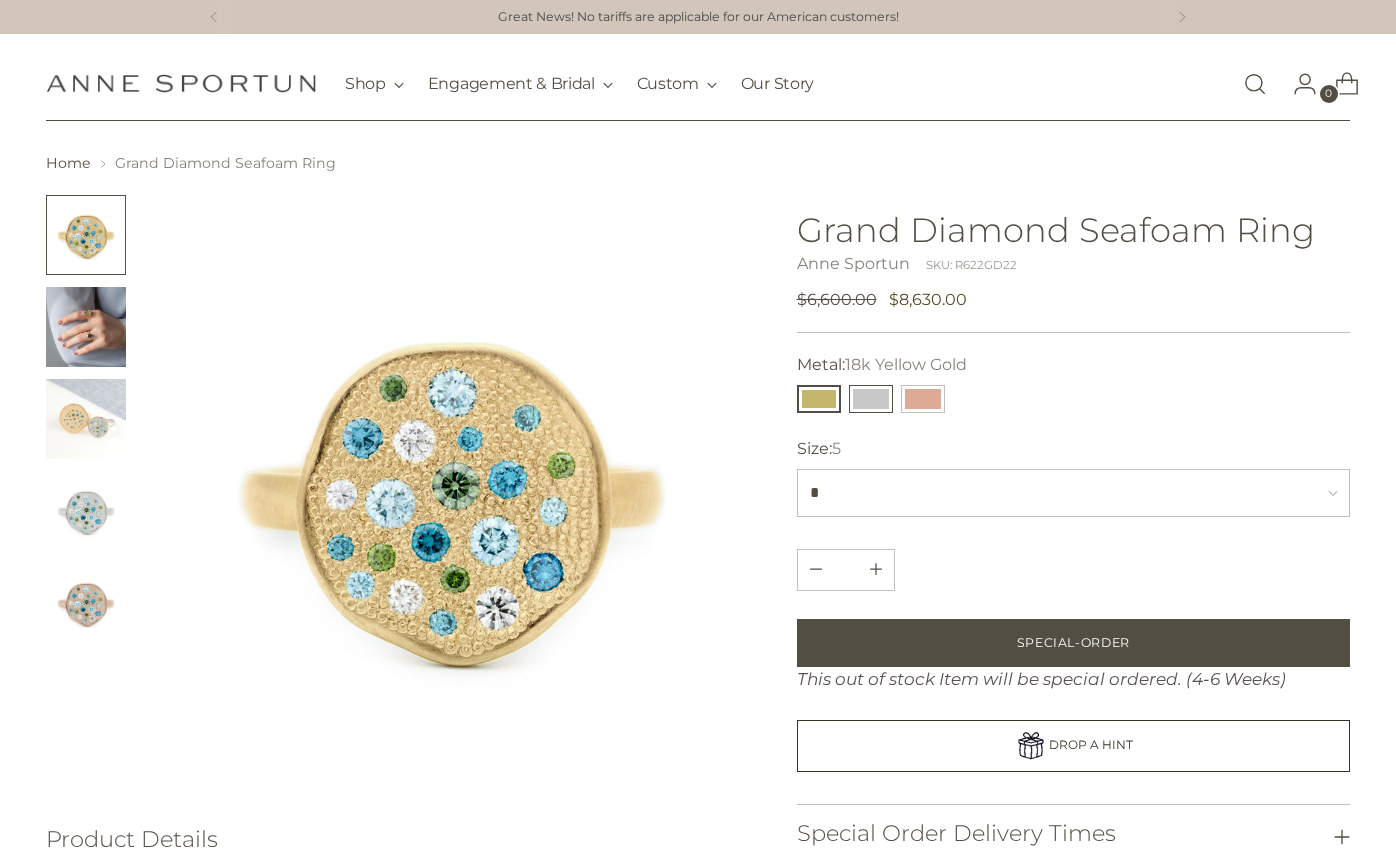 type 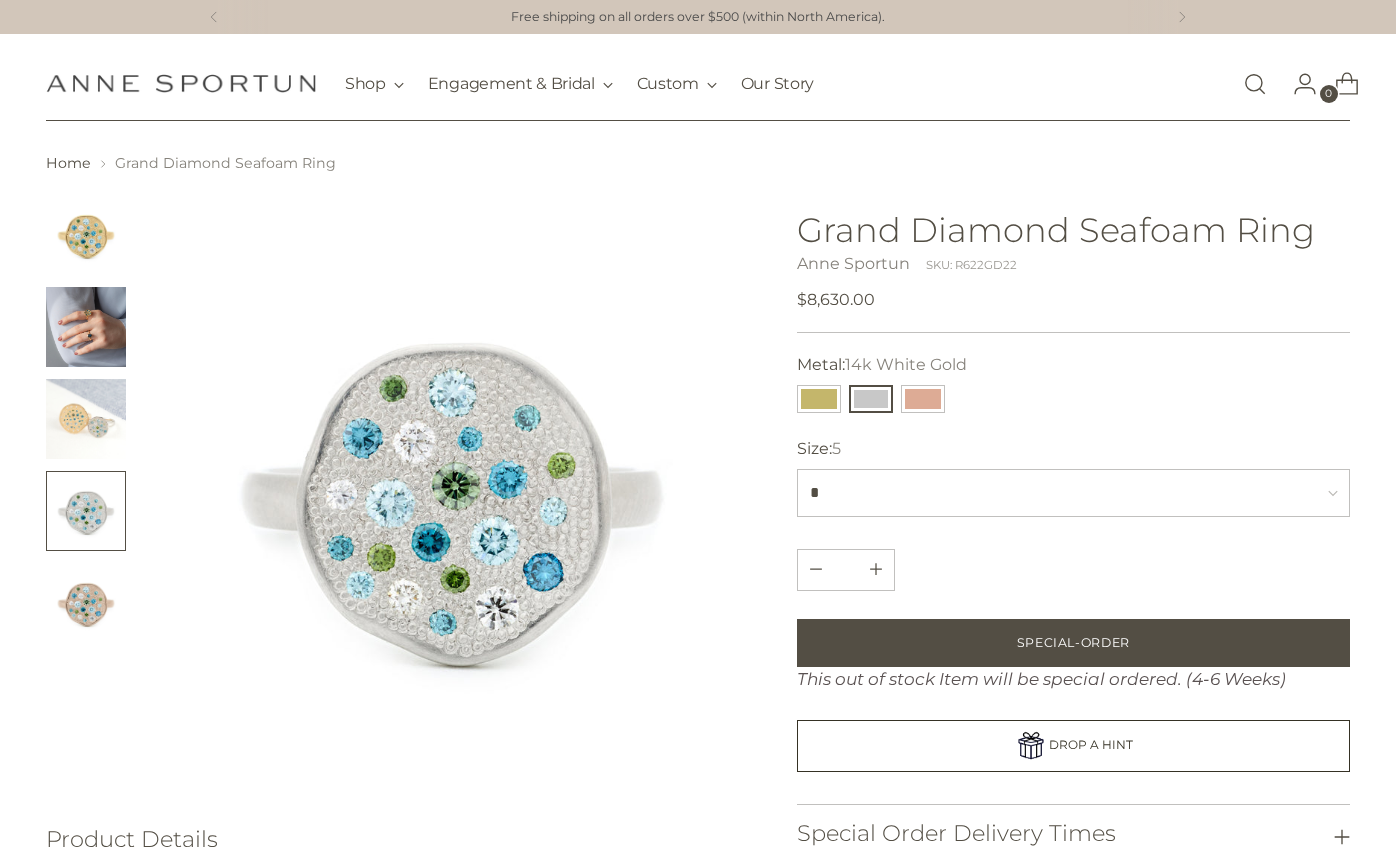 click 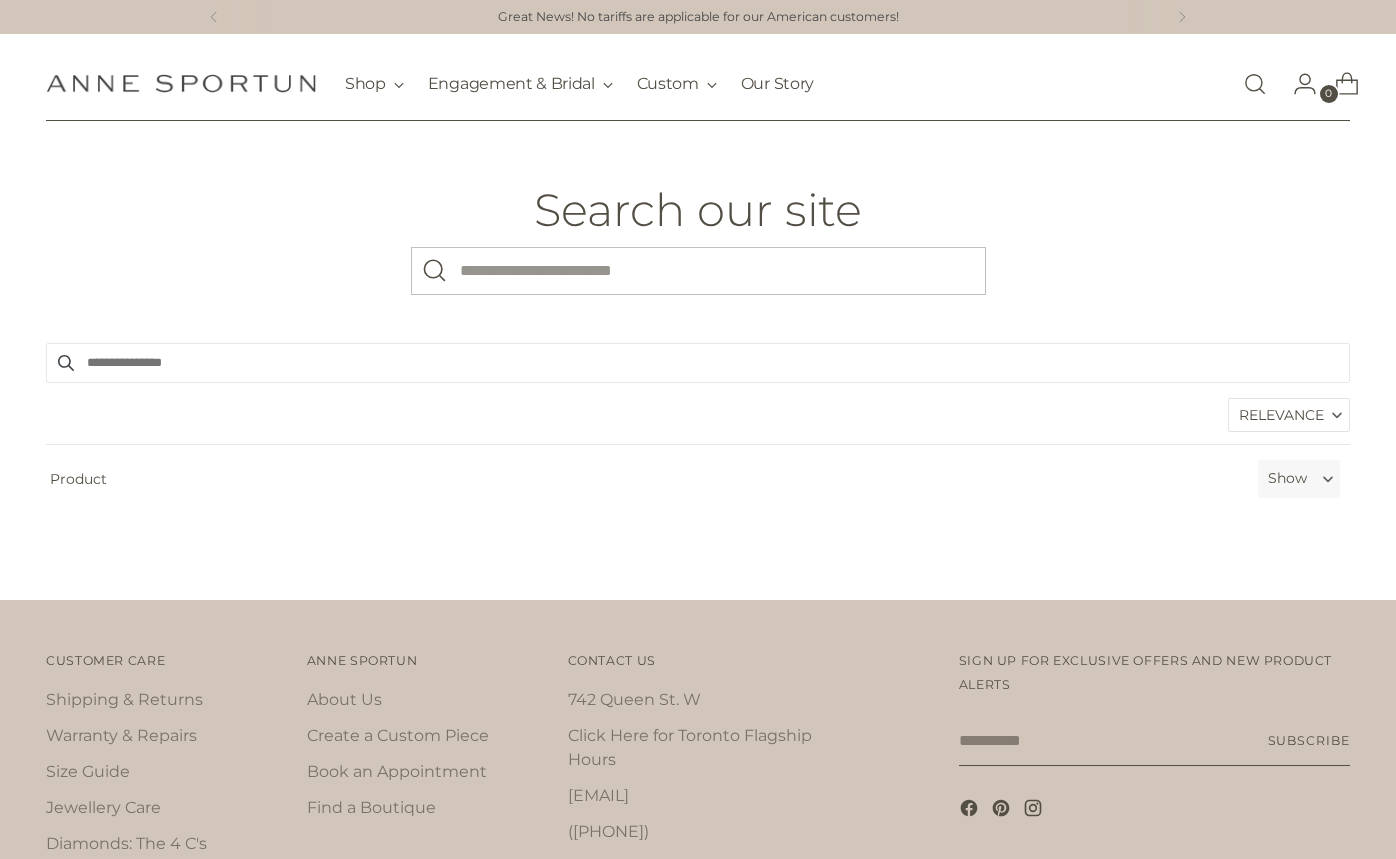 scroll, scrollTop: 0, scrollLeft: 0, axis: both 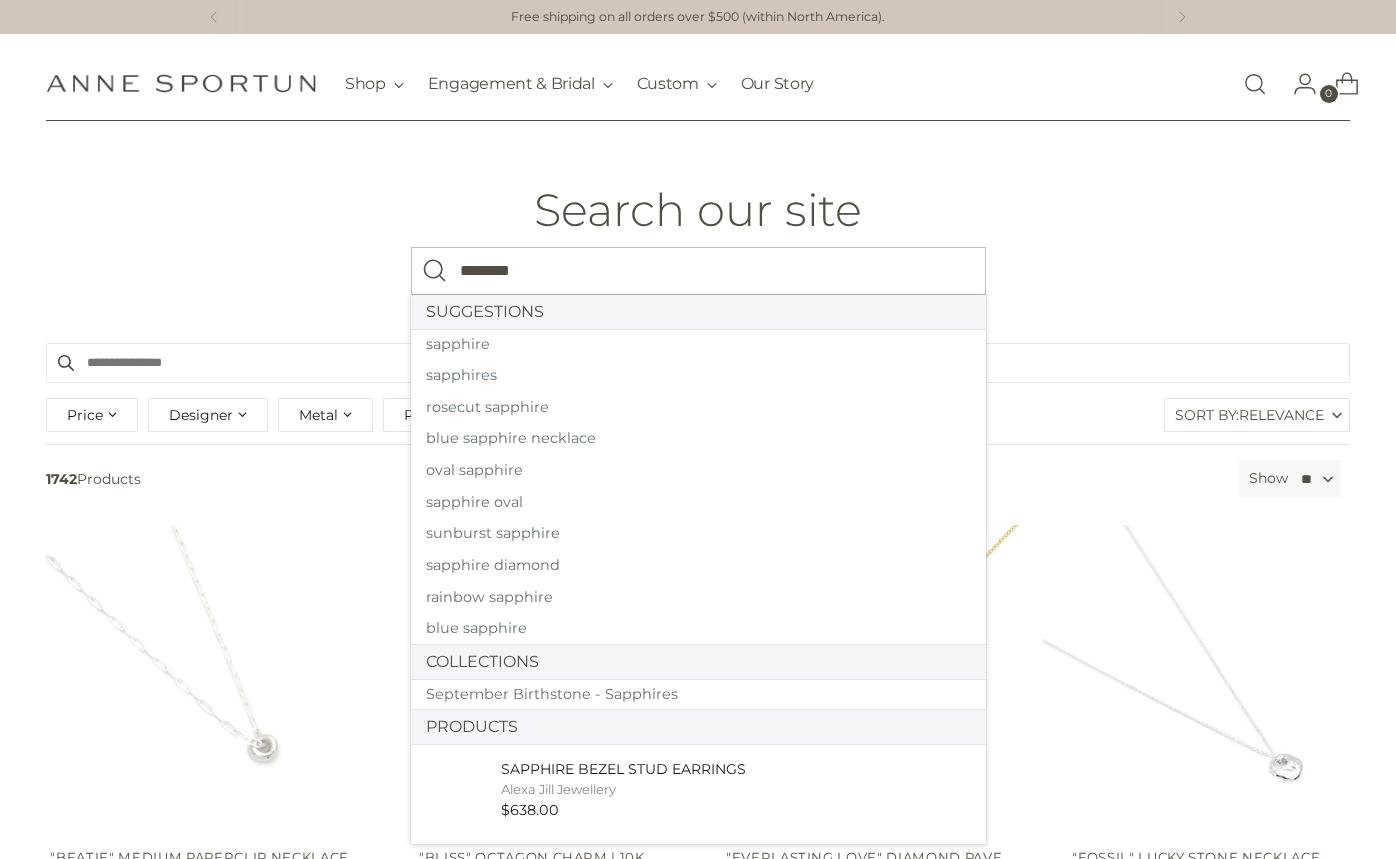 type on "********" 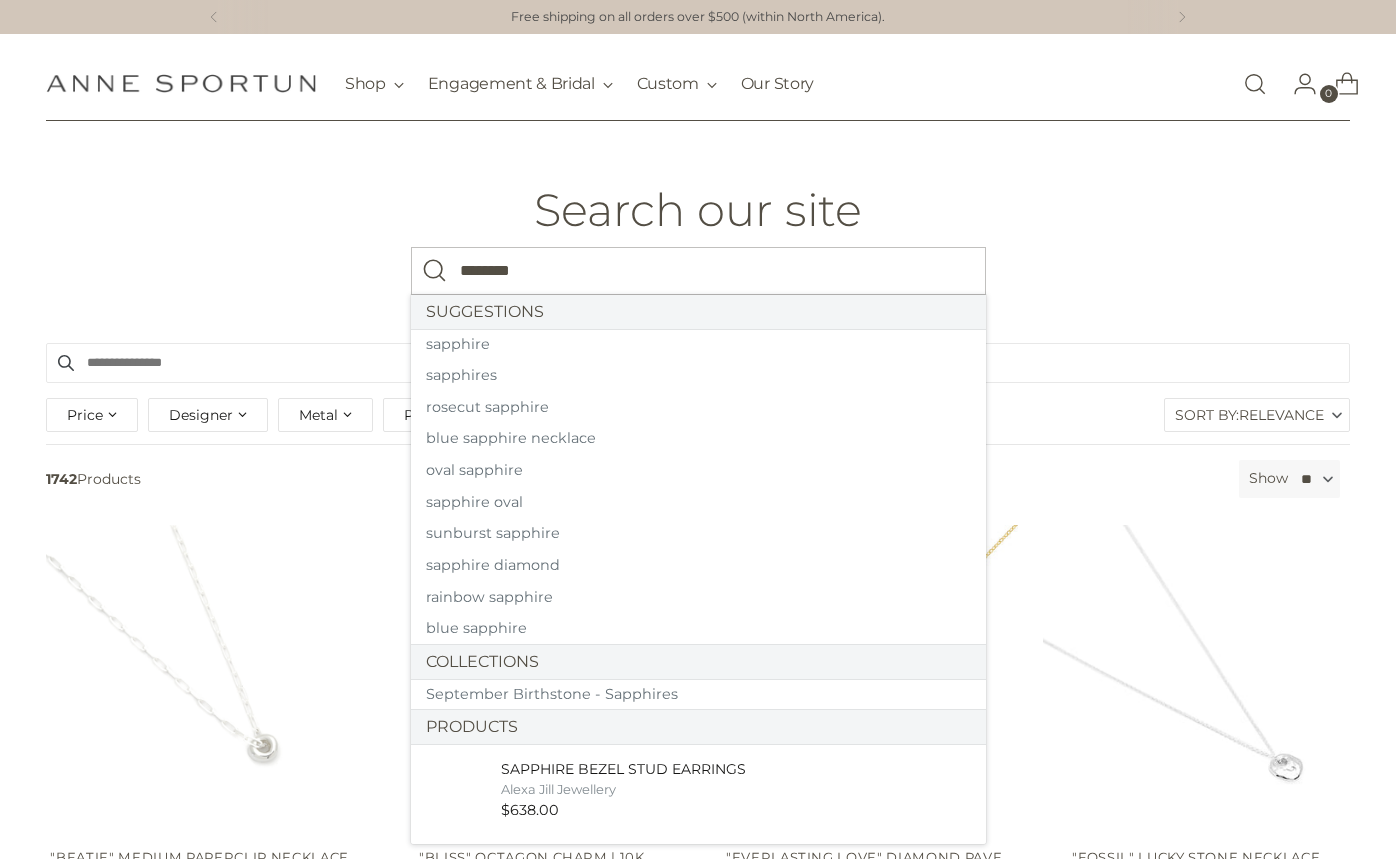 click at bounding box center [435, 271] 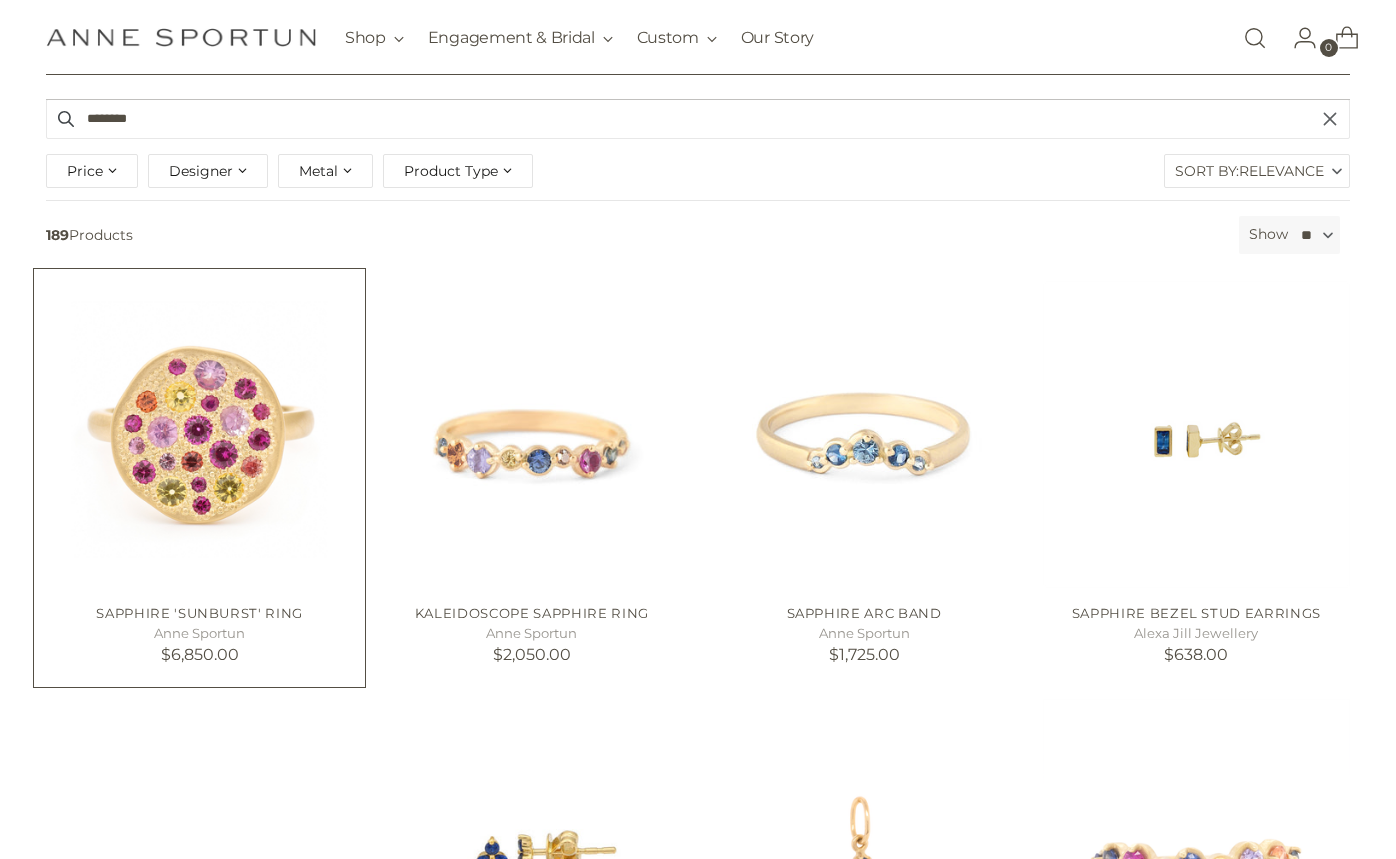 scroll, scrollTop: 254, scrollLeft: 0, axis: vertical 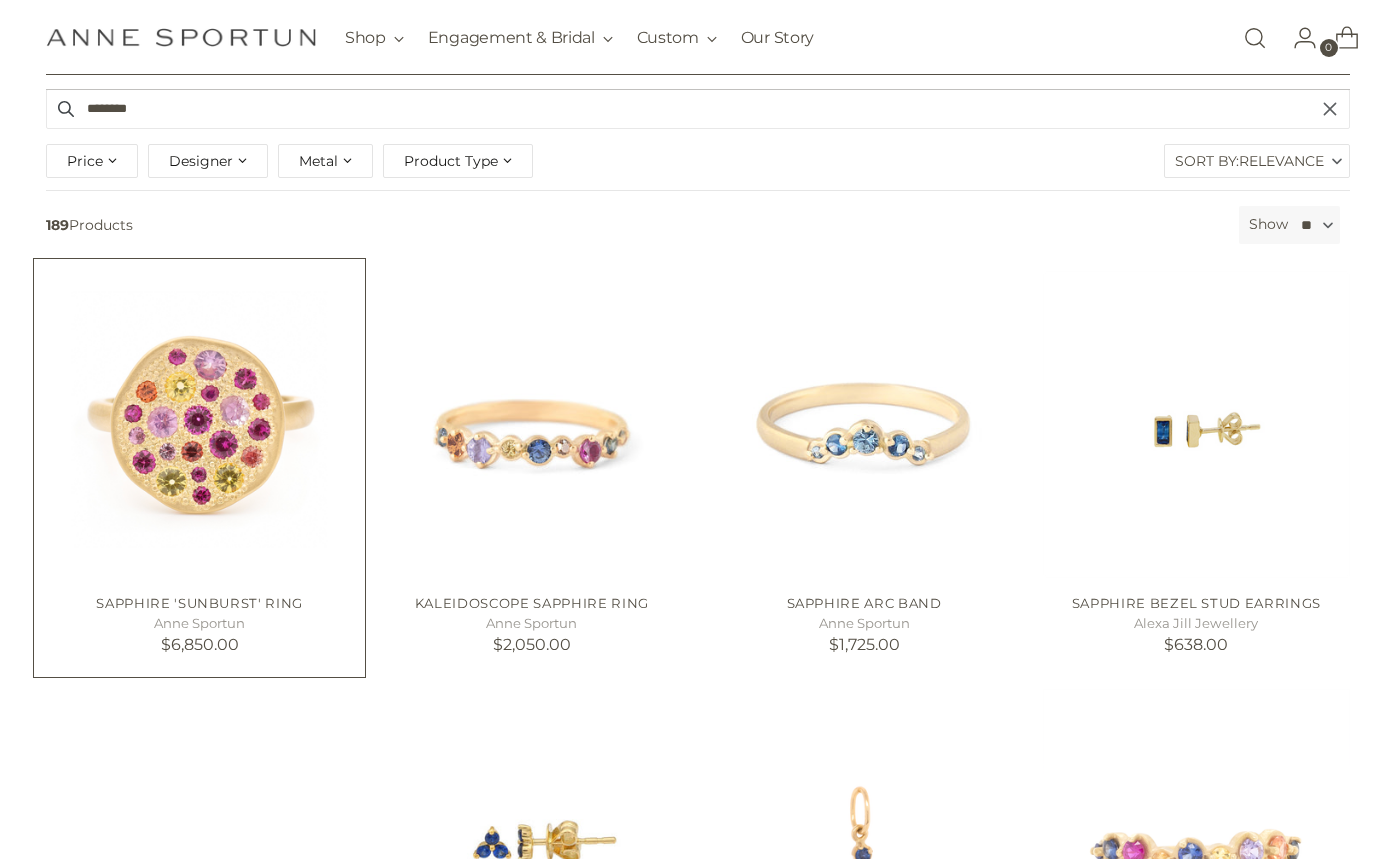 click at bounding box center (0, 0) 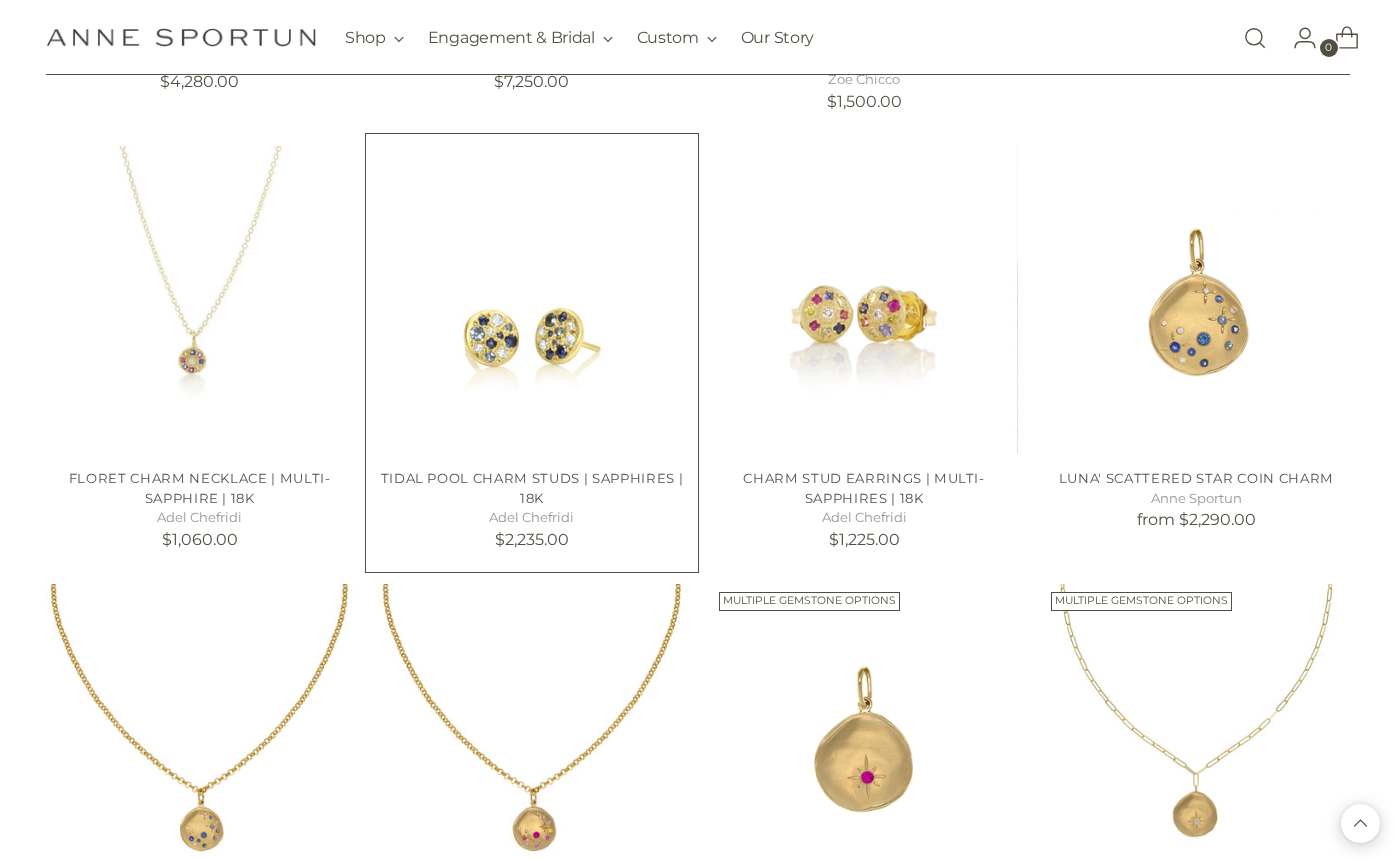 scroll, scrollTop: 7316, scrollLeft: 0, axis: vertical 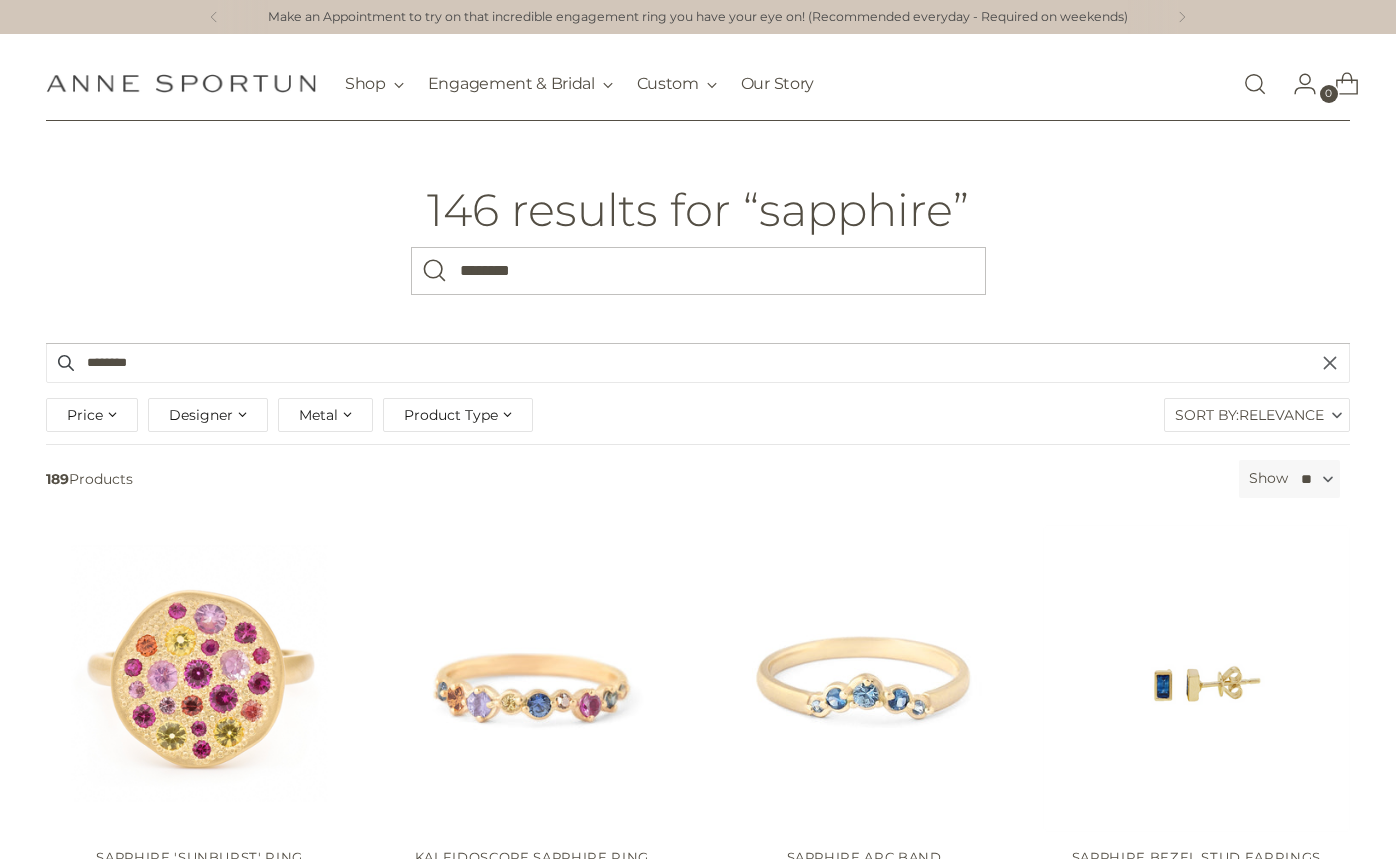 click on "Product Type" at bounding box center [451, 415] 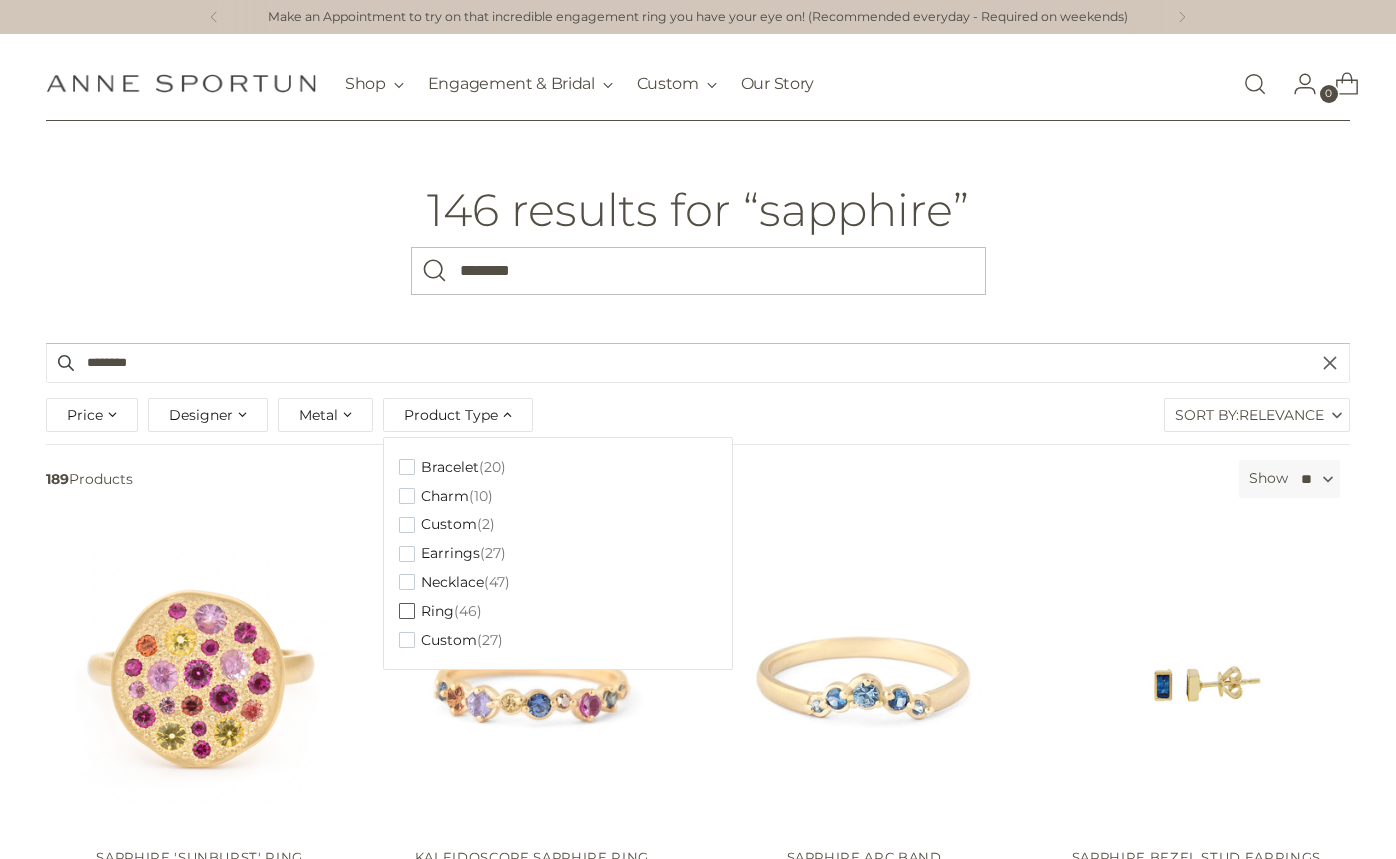 click at bounding box center (407, 611) 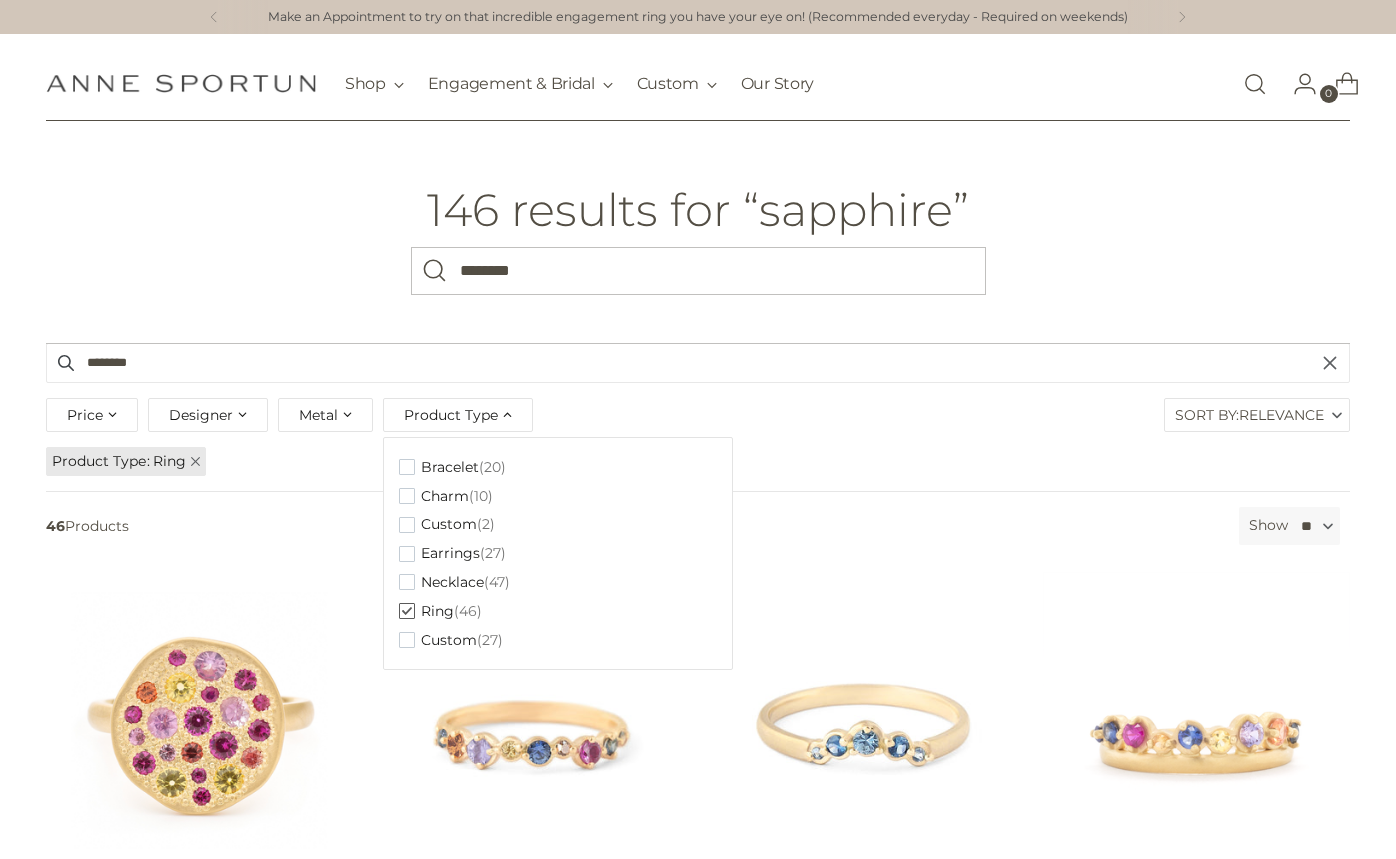 click on "Price
***
-
****
Designer
Adel Chefridi
(2)
Anne Sportun
(36)
Everyday. Essentials.
(6)
Leah Alexandra
(1)
Sara Shala
(1)
Metal
(5) (12)" at bounding box center [698, 418] 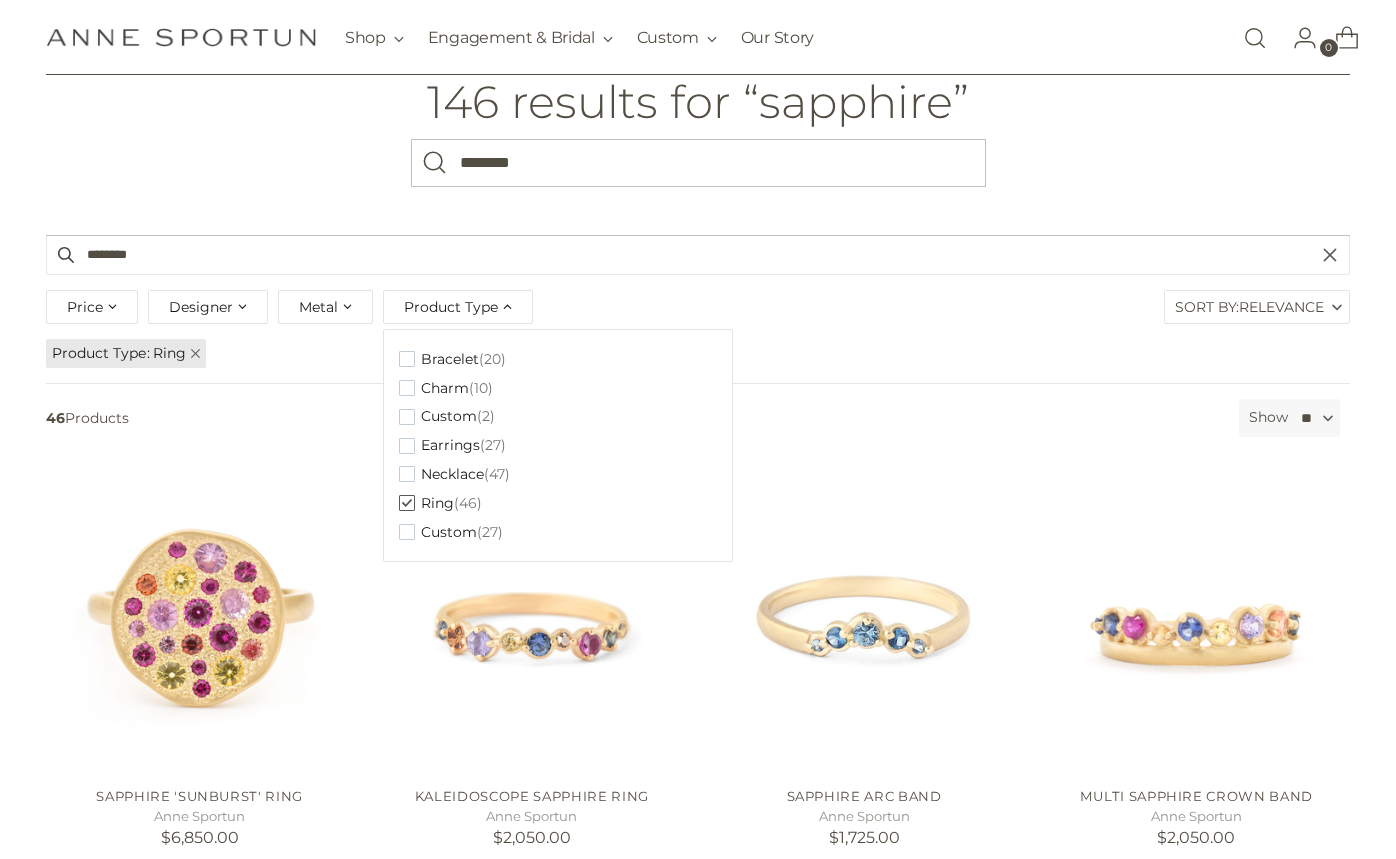 scroll, scrollTop: 278, scrollLeft: 0, axis: vertical 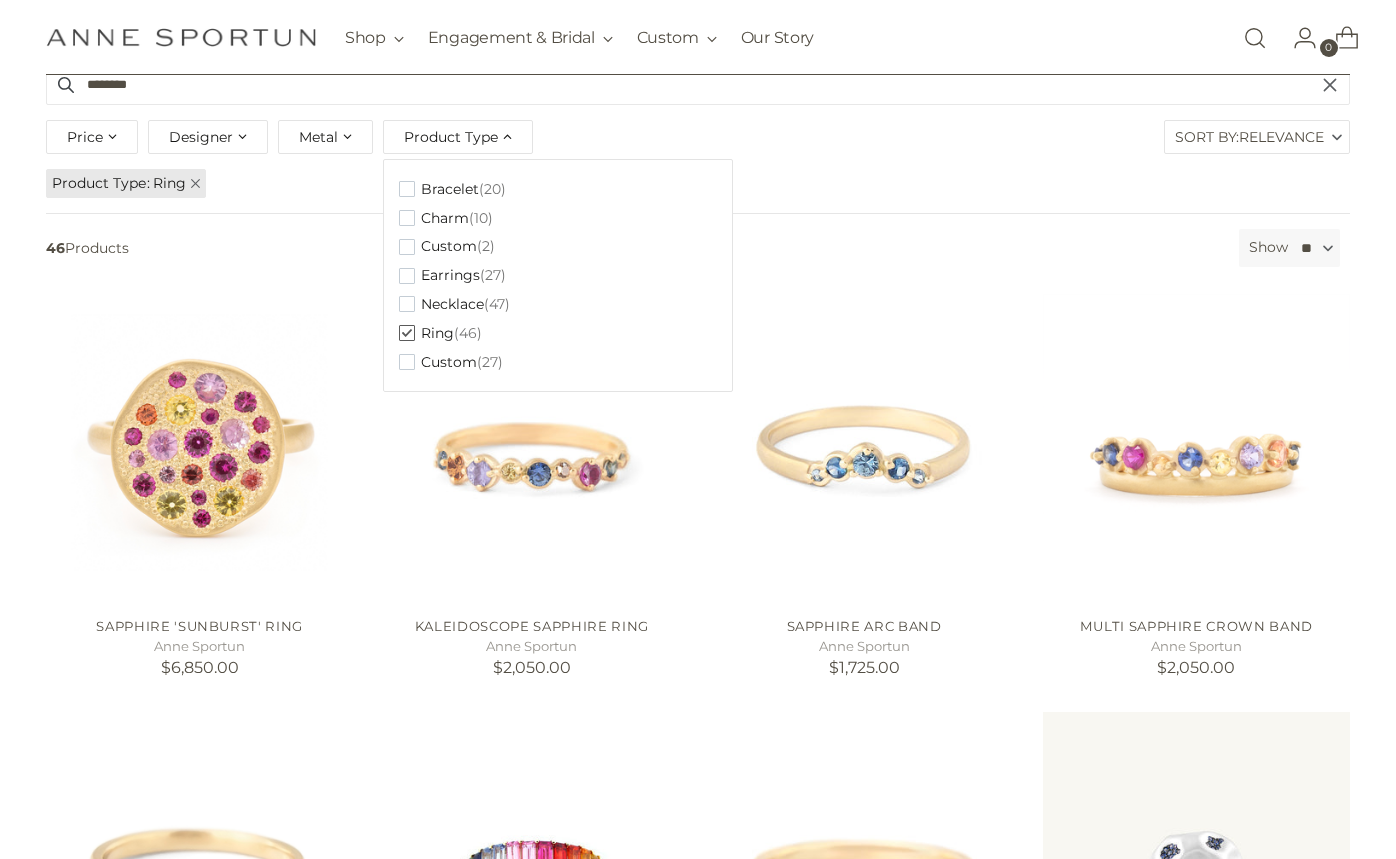 click on "46  Products" at bounding box center [634, 248] 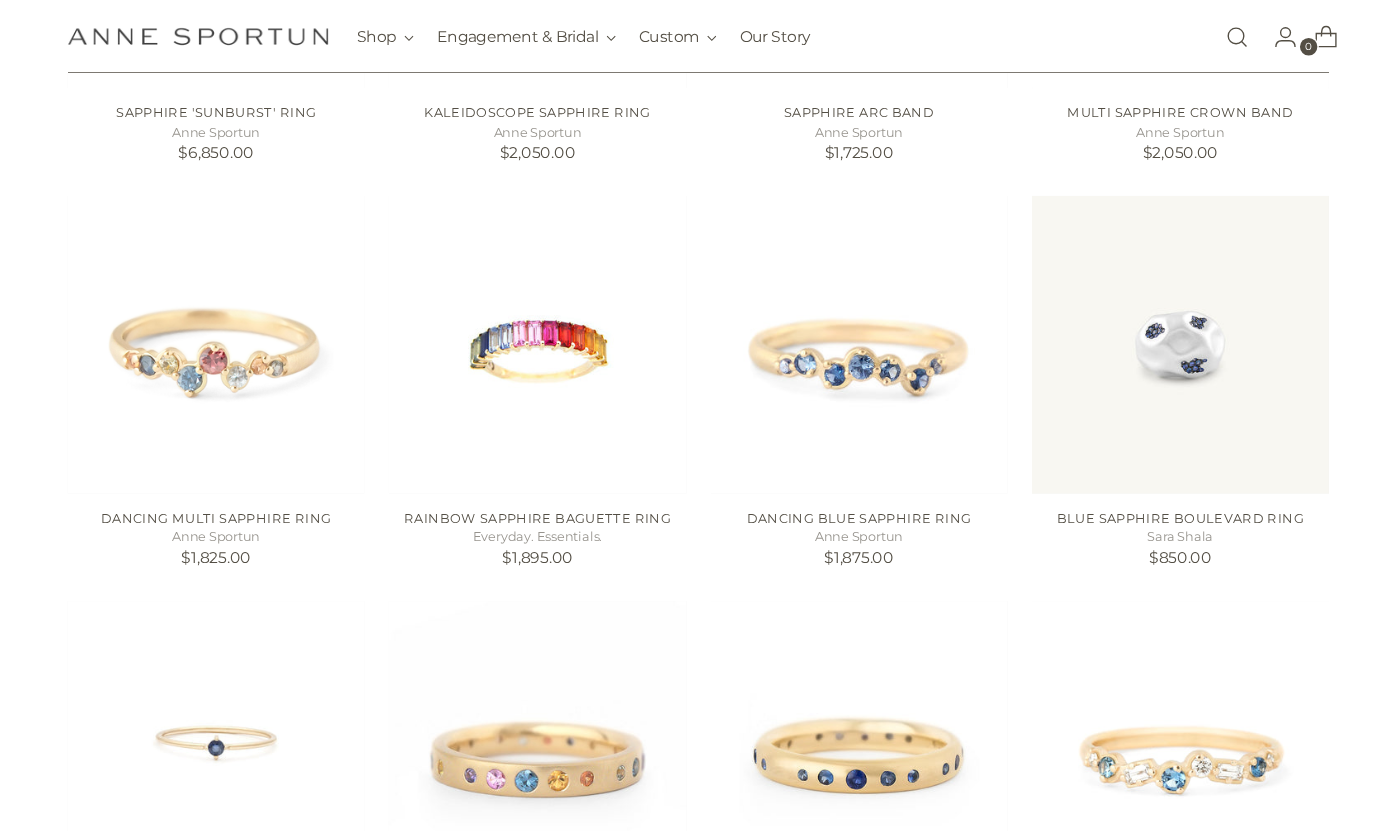 scroll, scrollTop: 790, scrollLeft: 0, axis: vertical 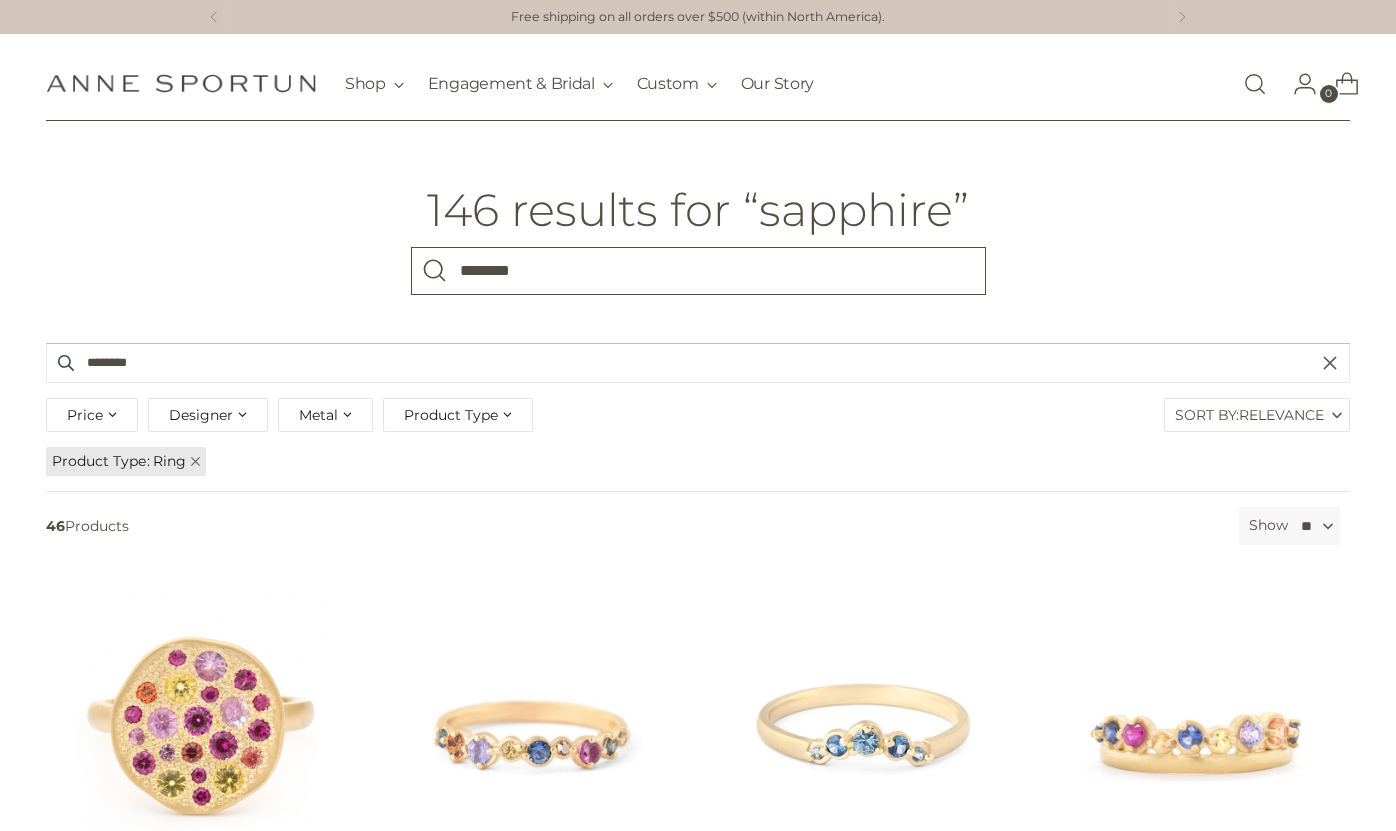 drag, startPoint x: 552, startPoint y: 268, endPoint x: 340, endPoint y: 239, distance: 213.9743 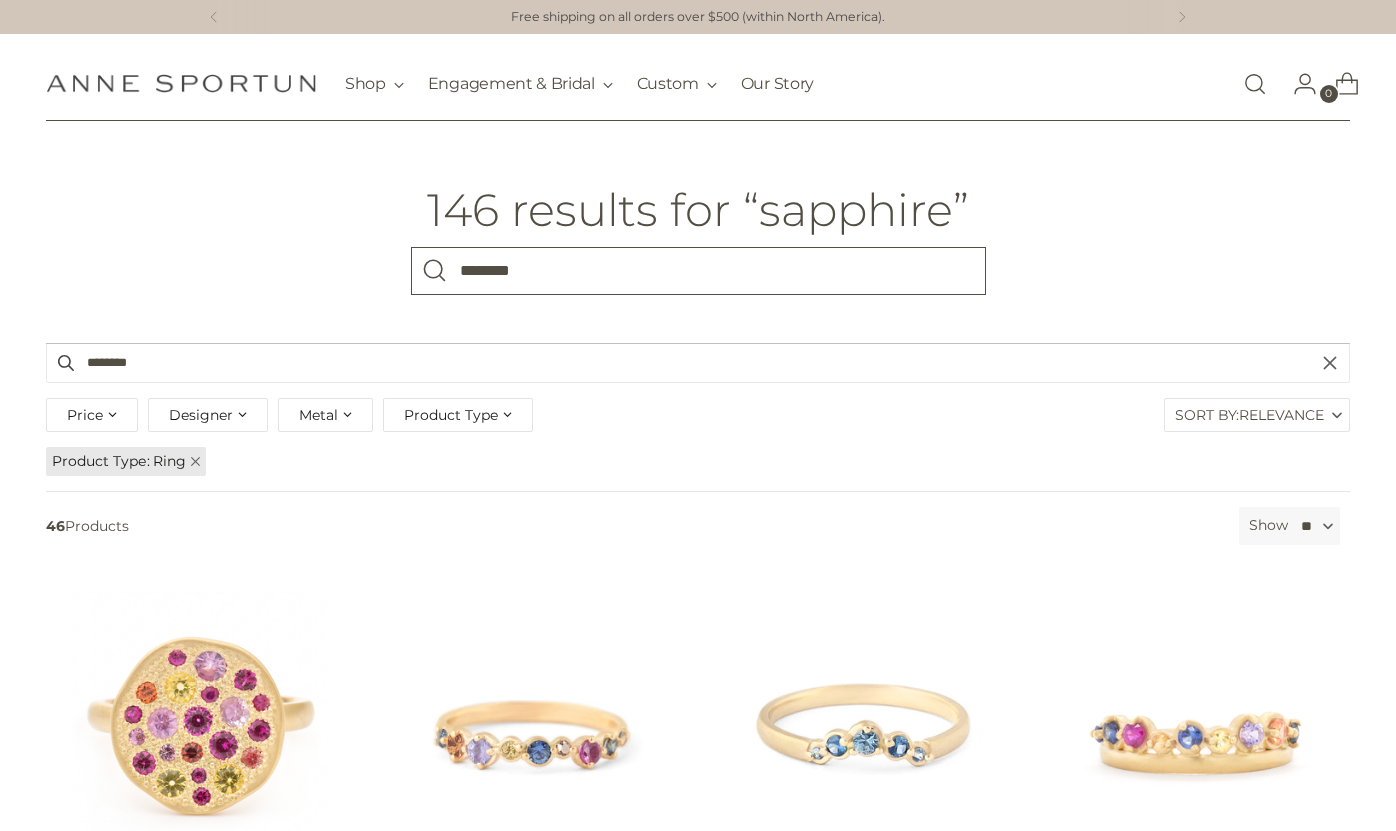 click on "146 results for “sapphire”
What are you looking for?
********" at bounding box center [698, 240] 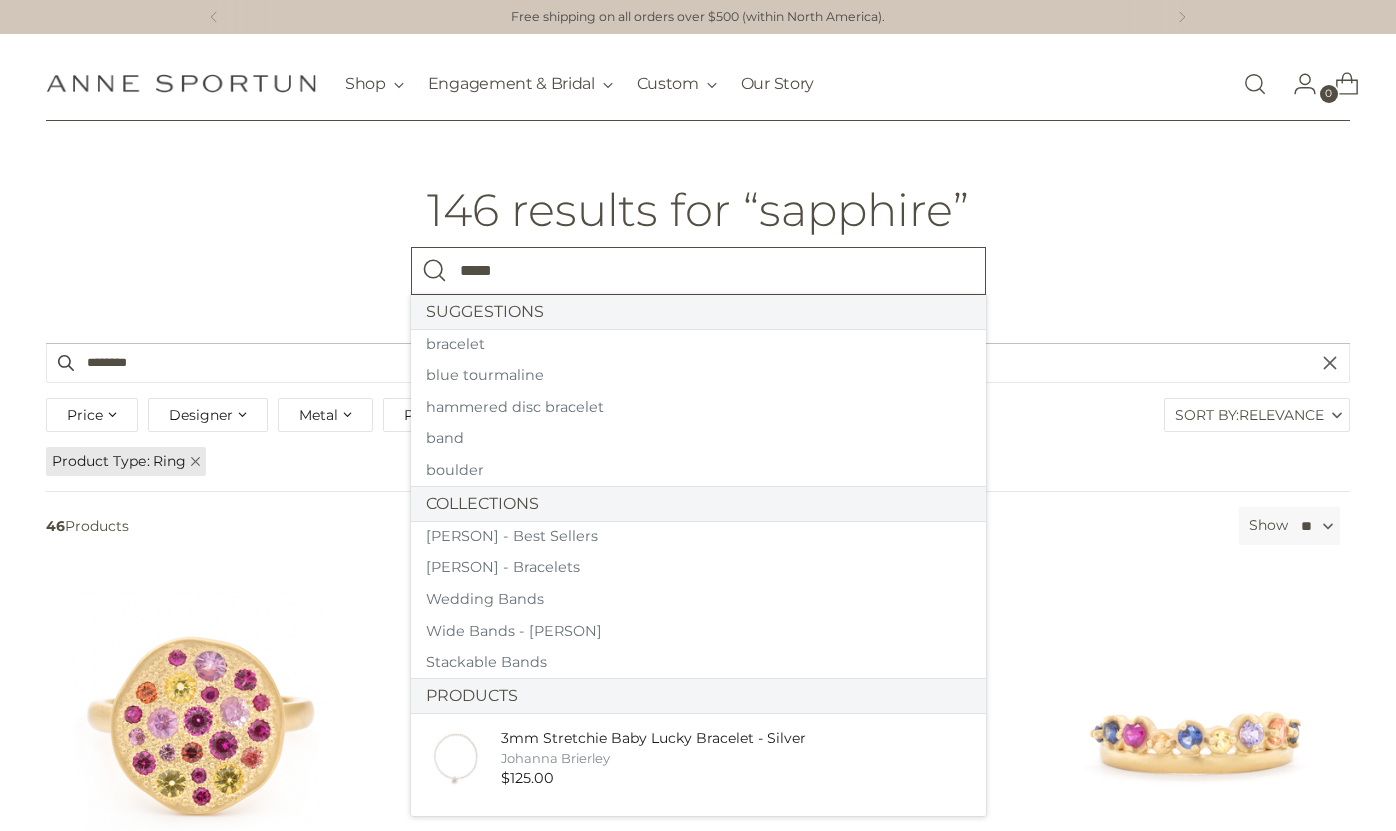 type on "*****" 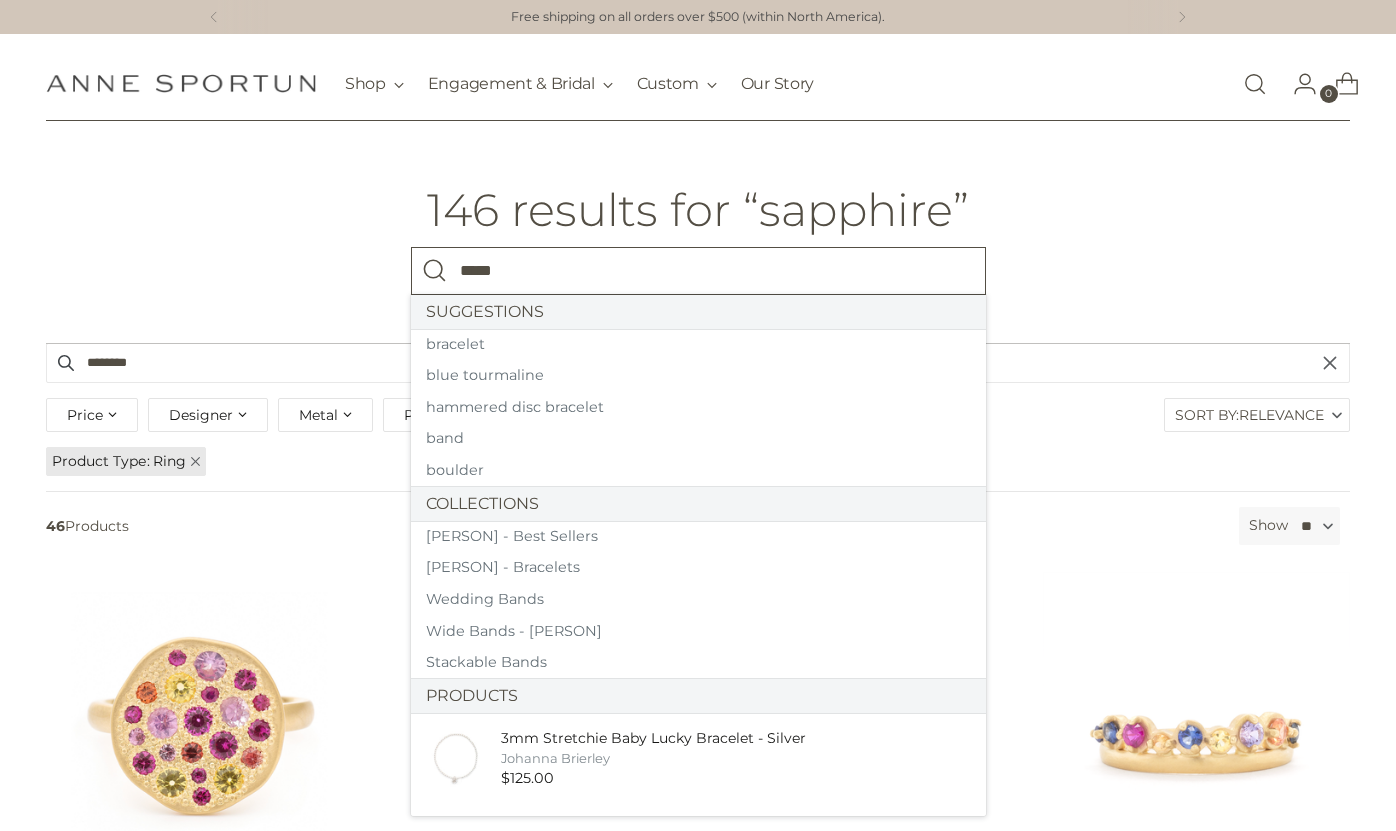 click at bounding box center (435, 271) 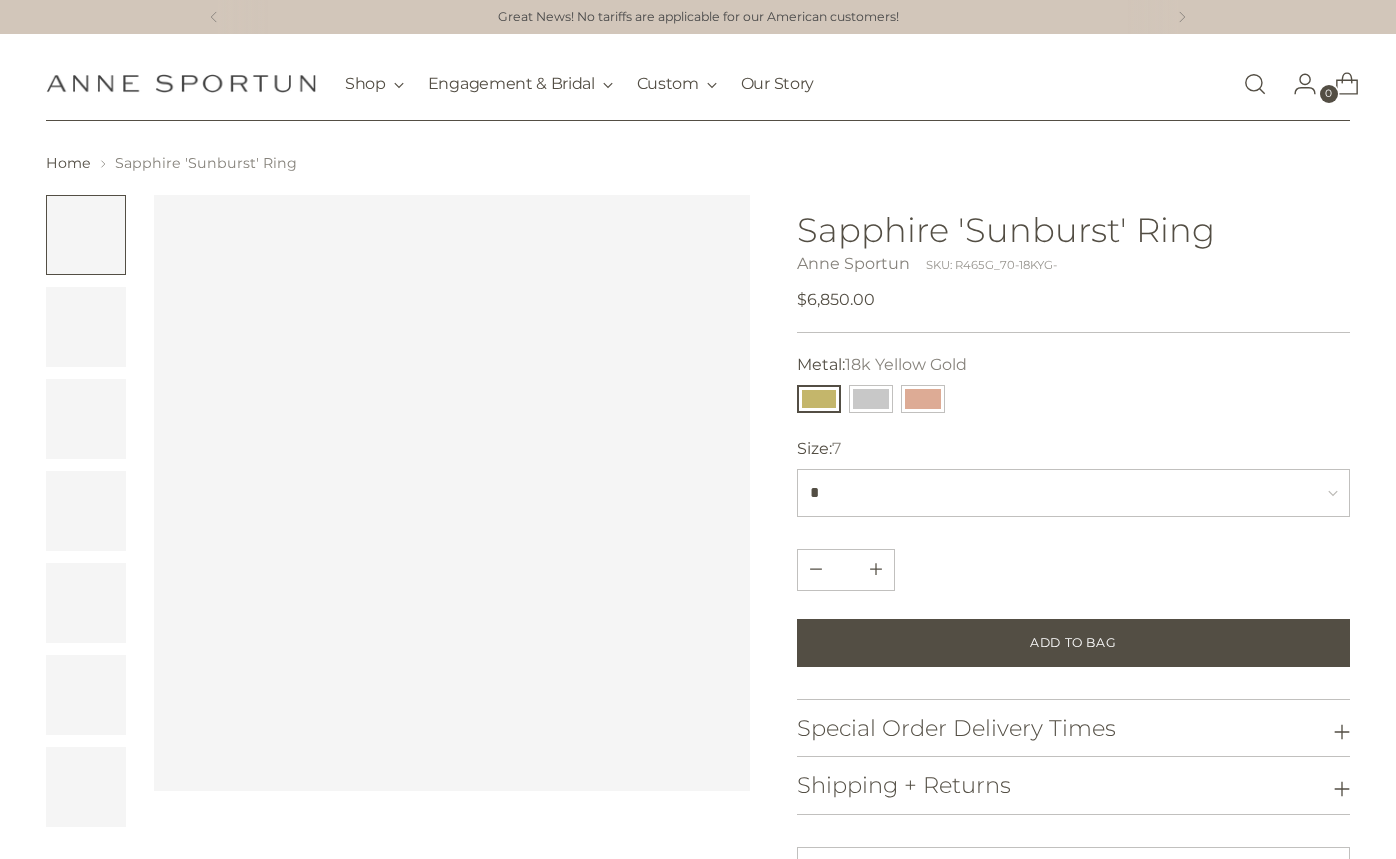 scroll, scrollTop: 0, scrollLeft: 0, axis: both 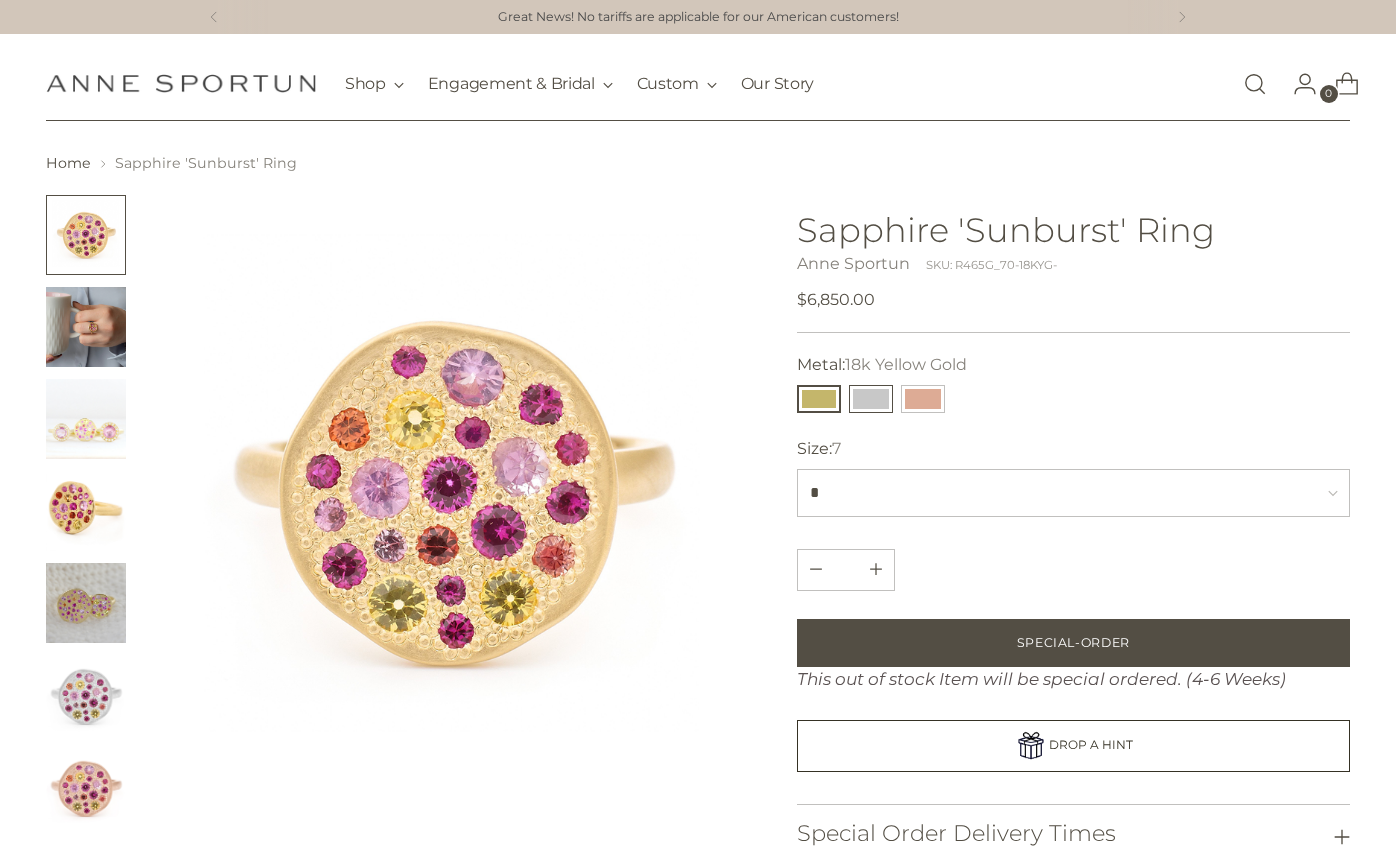click at bounding box center [871, 399] 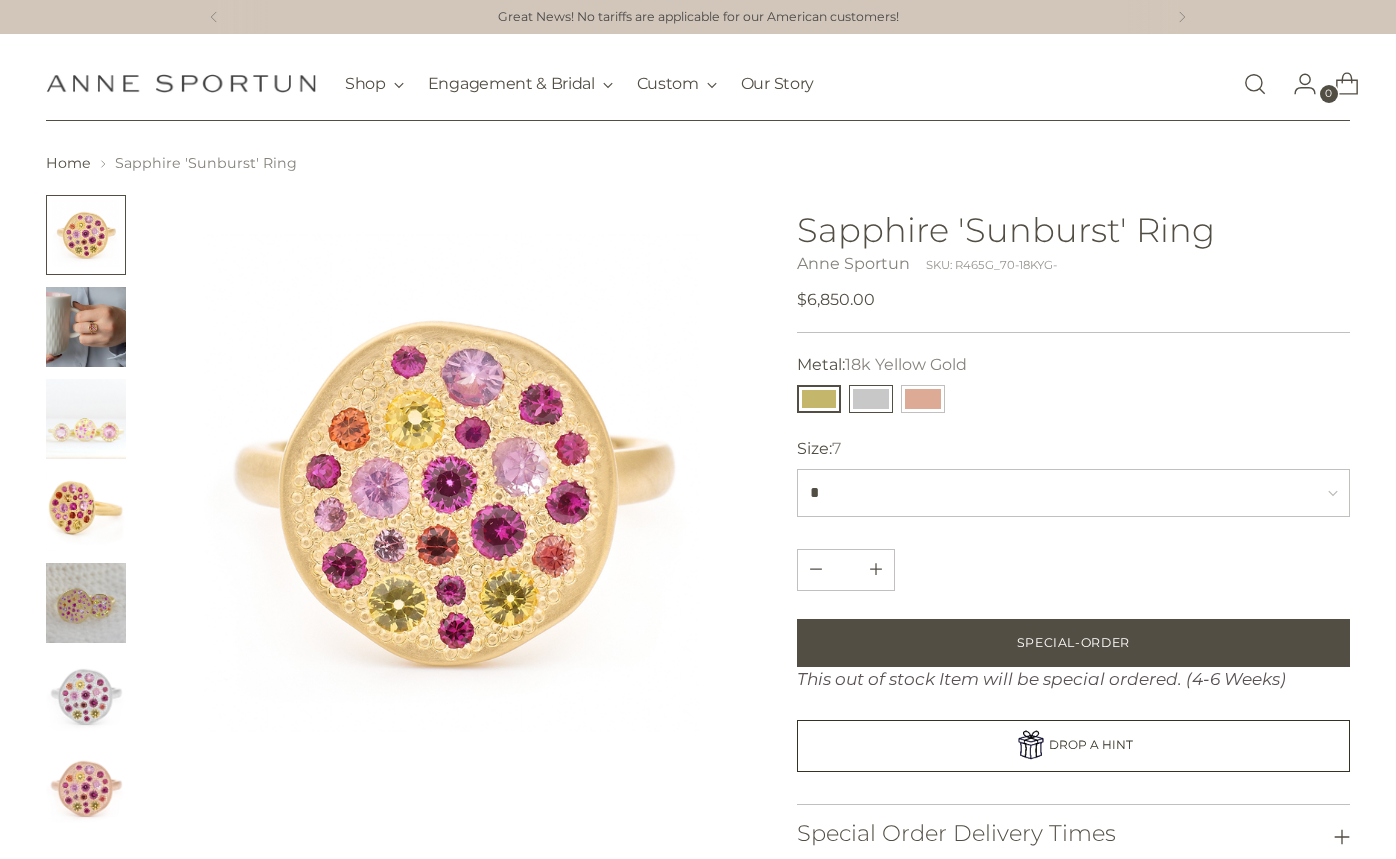 type 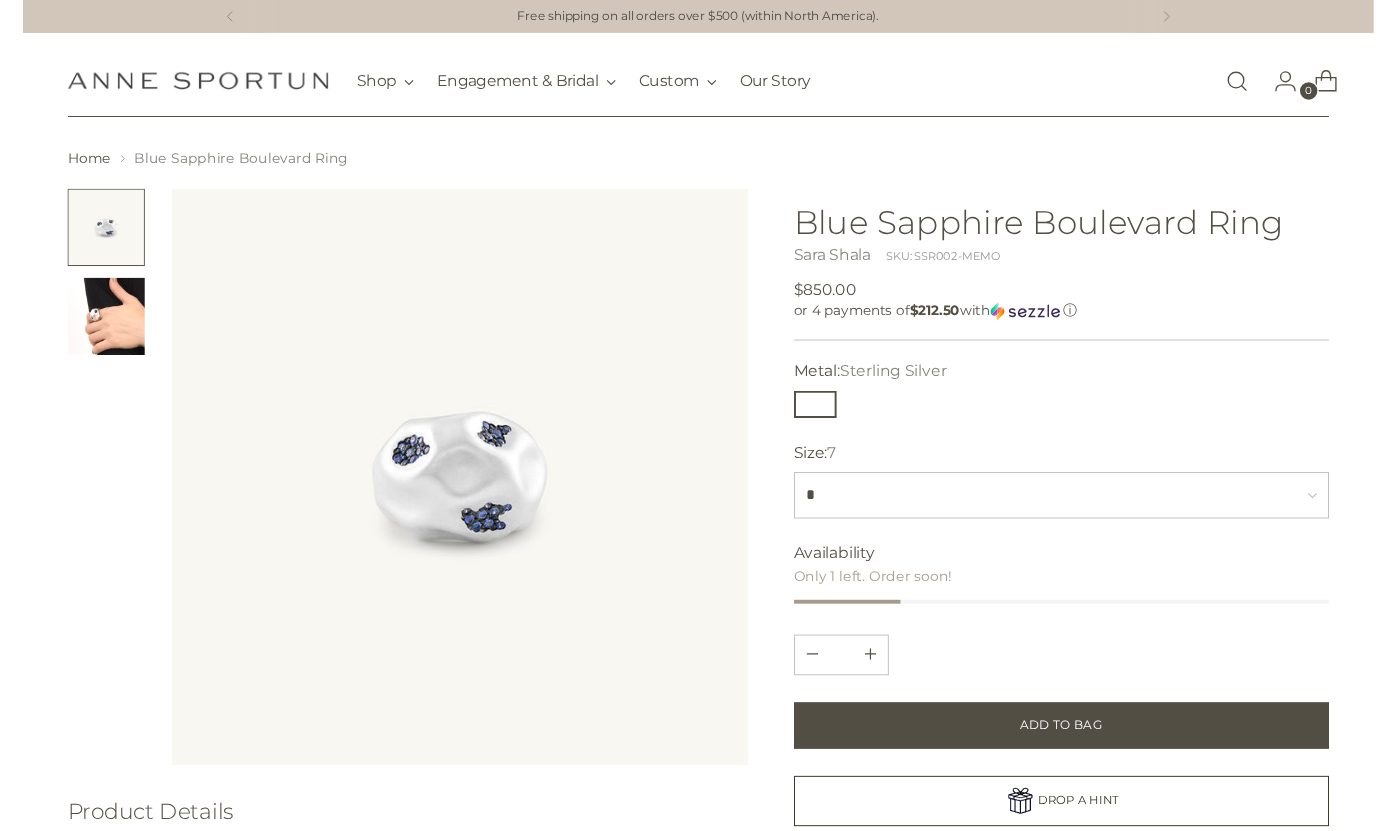 scroll, scrollTop: 0, scrollLeft: 0, axis: both 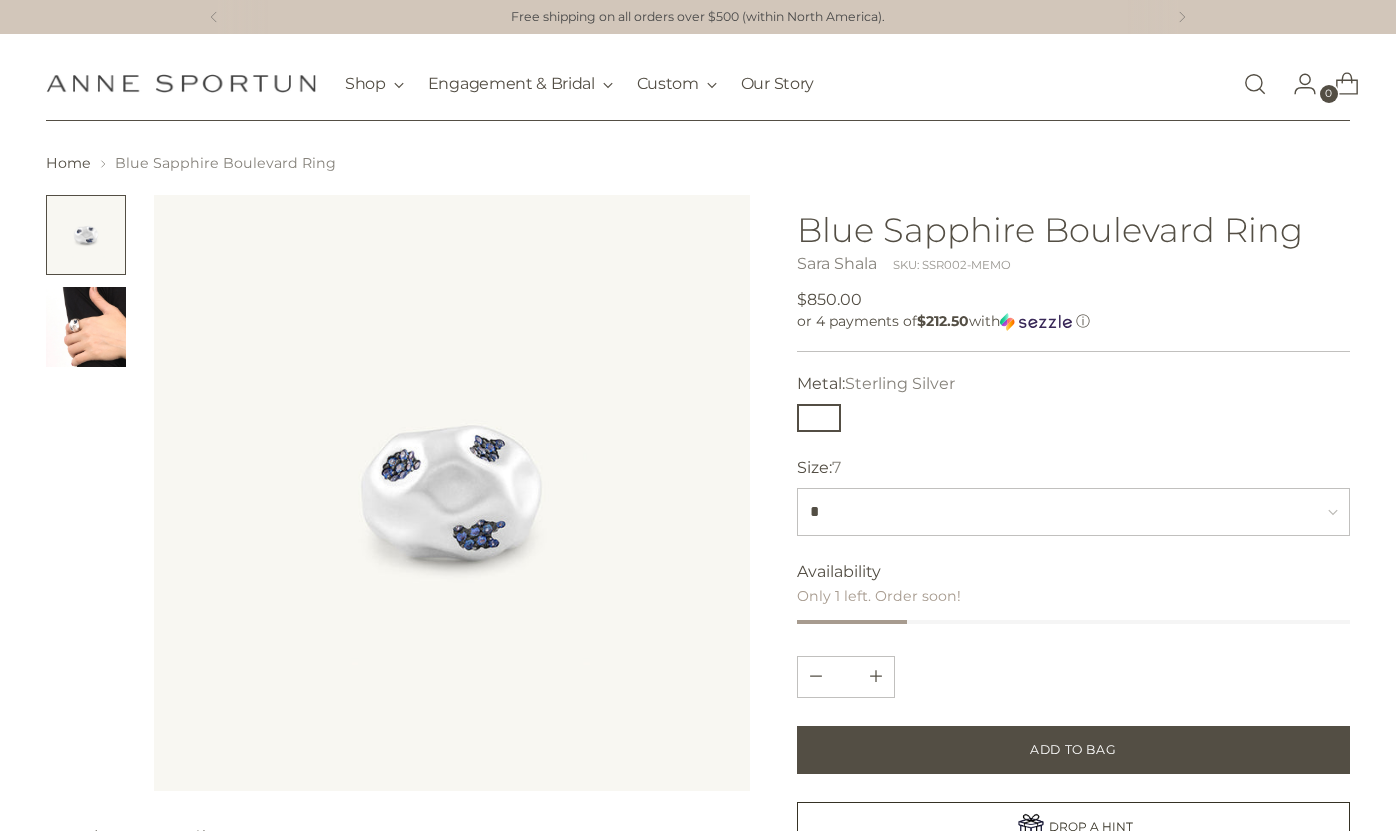 click at bounding box center (86, 327) 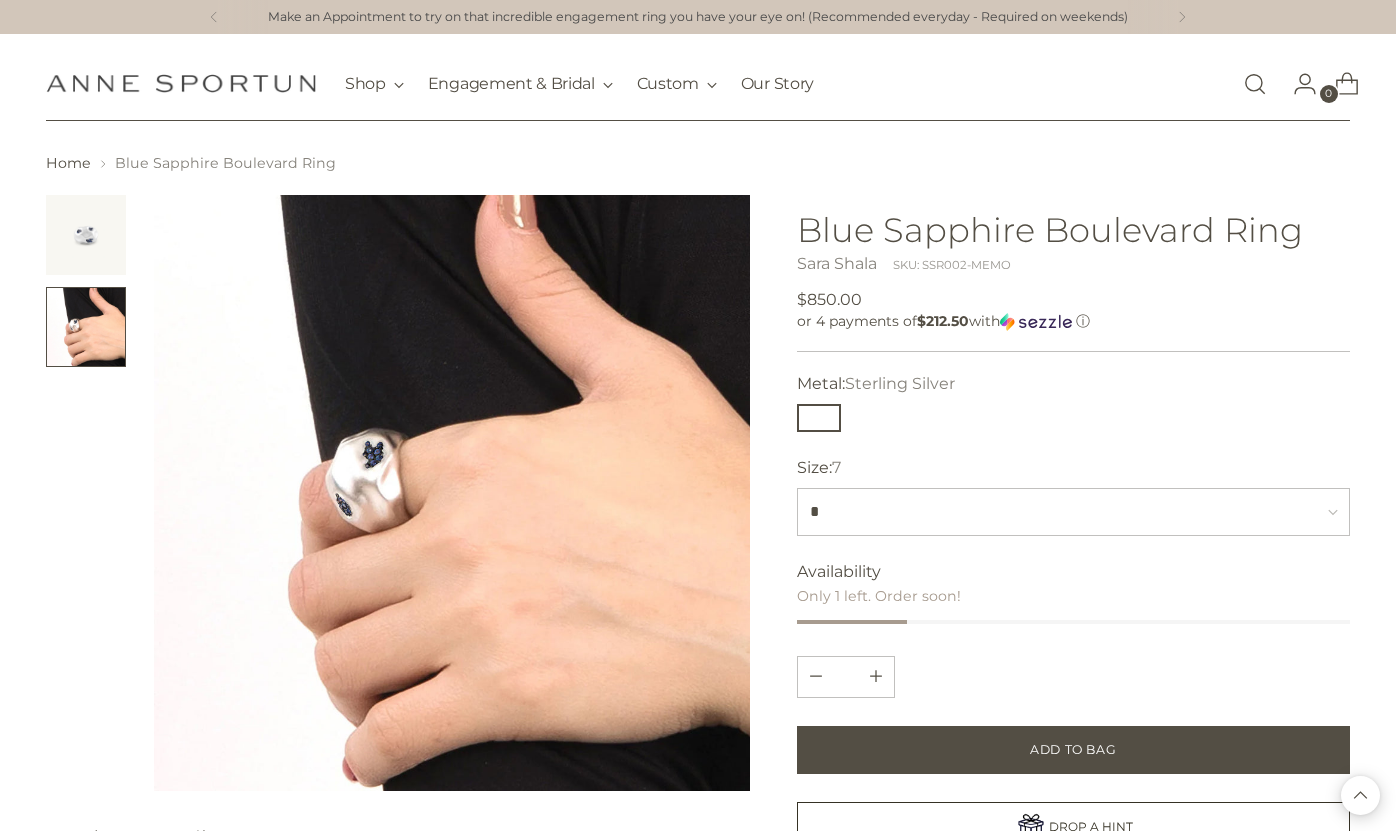 scroll, scrollTop: 0, scrollLeft: 0, axis: both 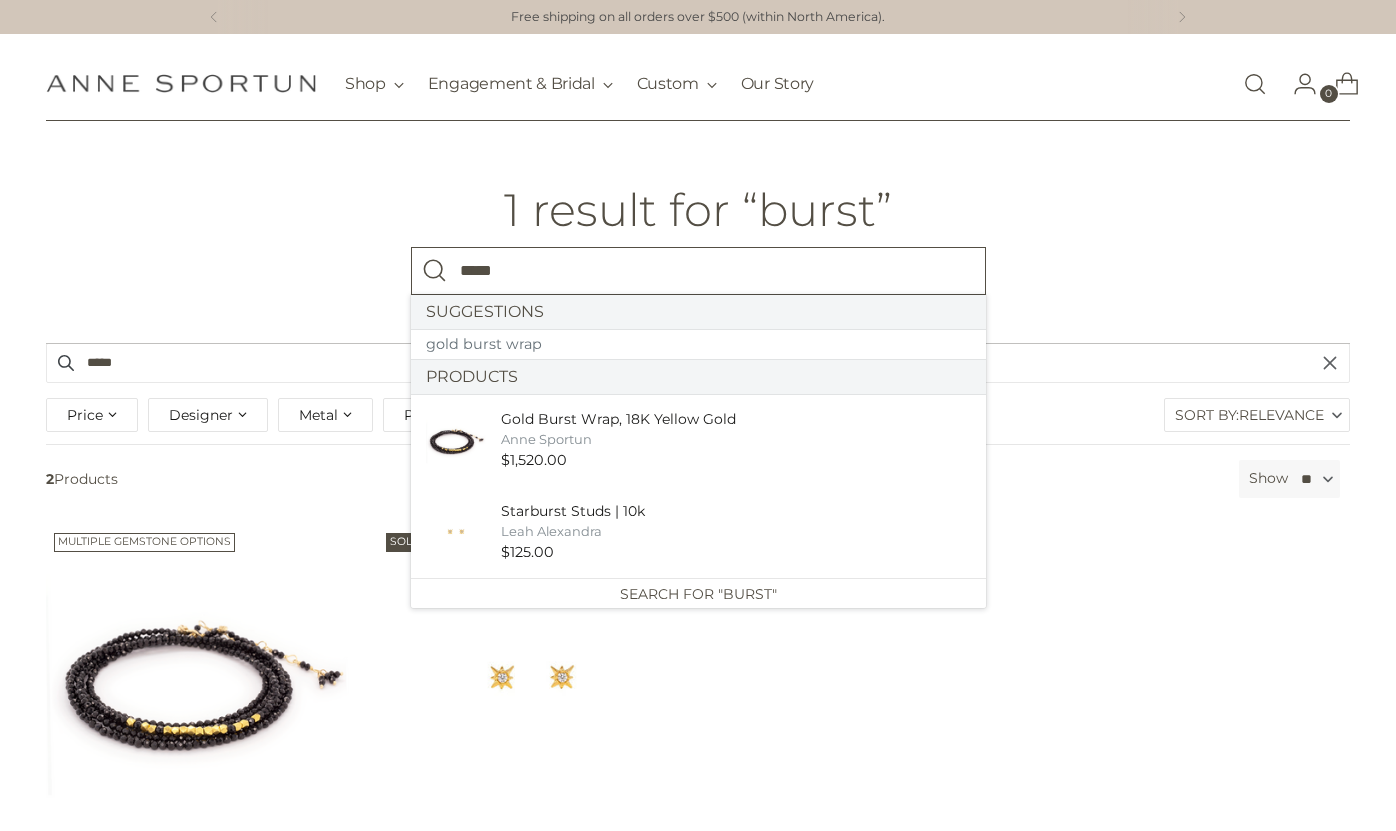 click on "*****" at bounding box center [698, 271] 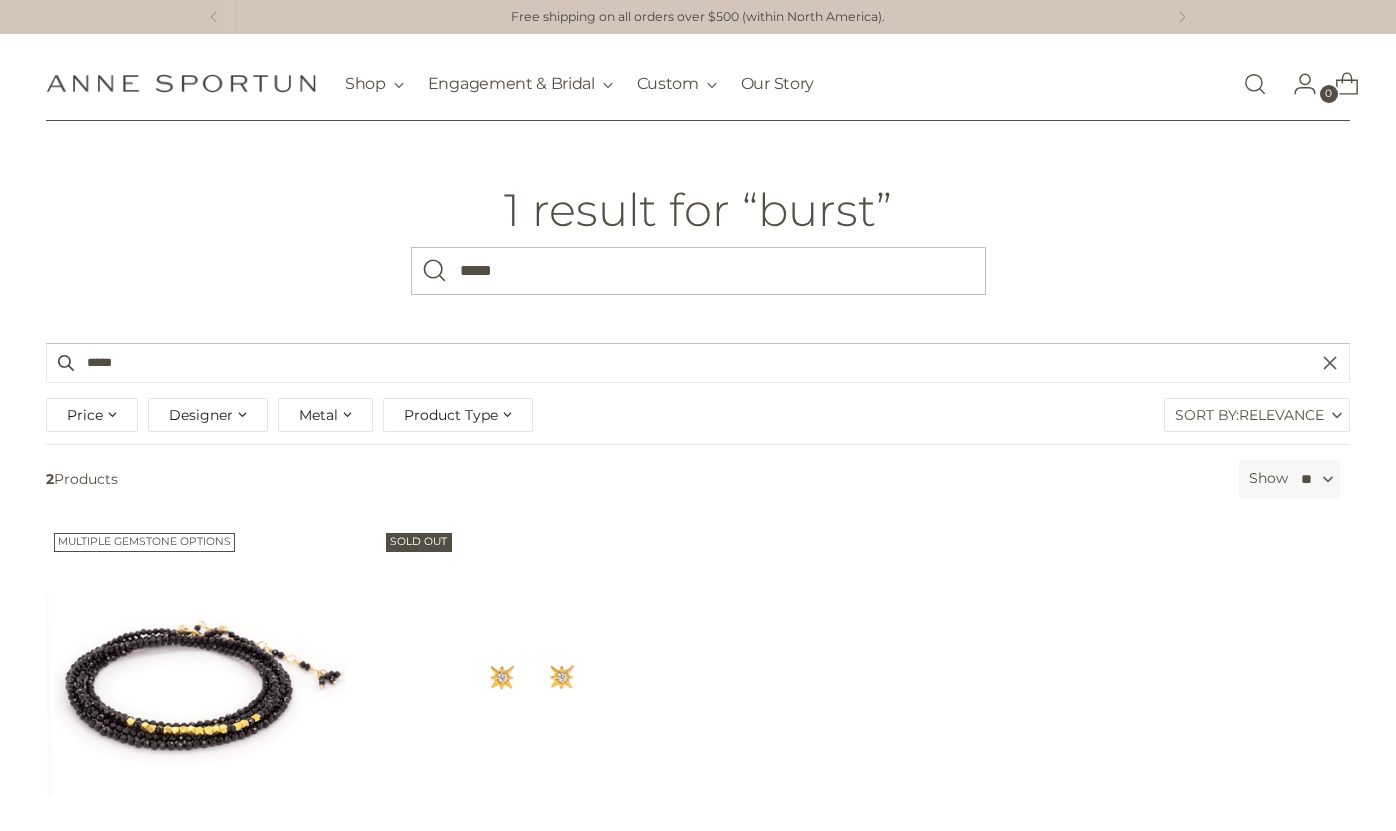 click on "1 result for “burst”
What are you looking for?
*****" at bounding box center [698, 240] 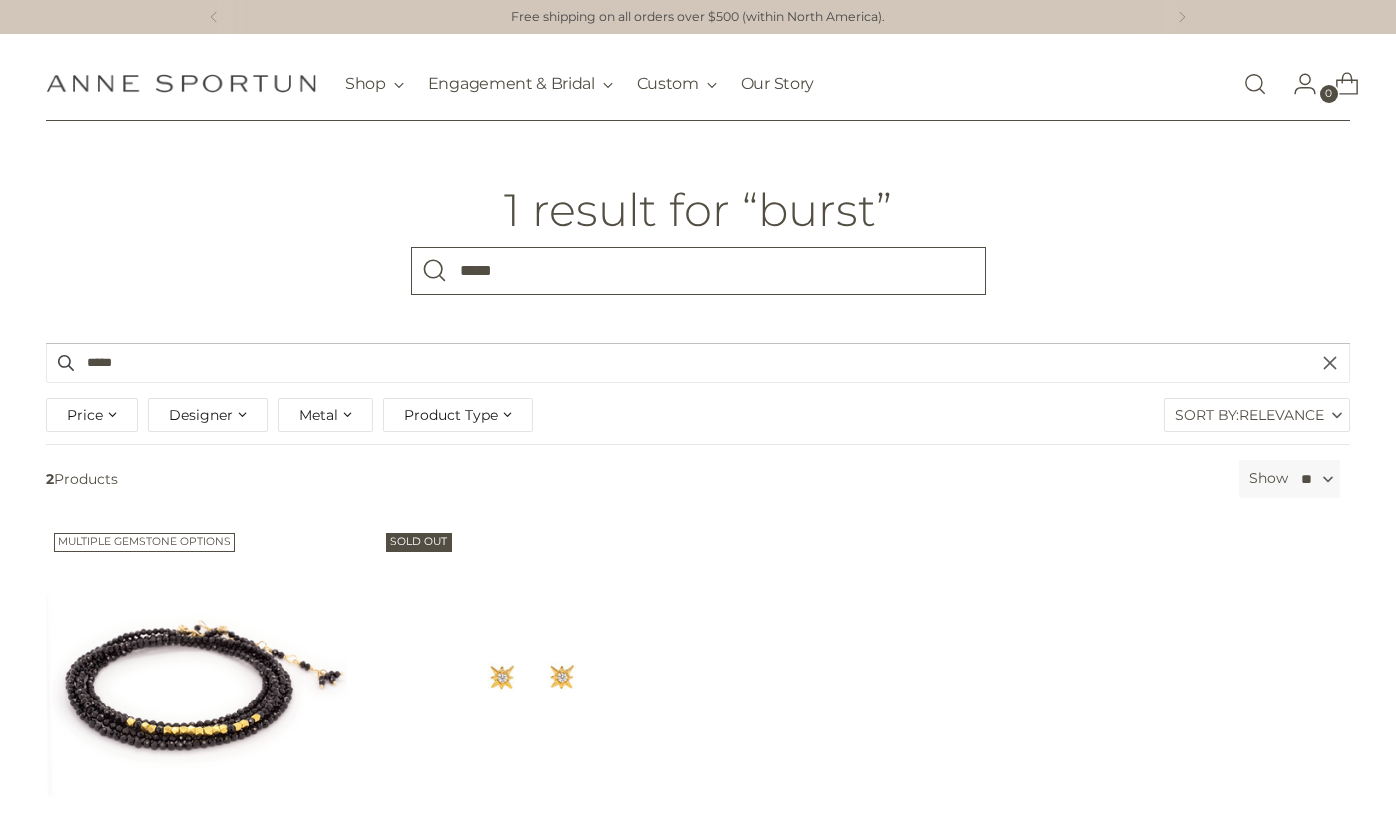 click on "*****" at bounding box center (698, 271) 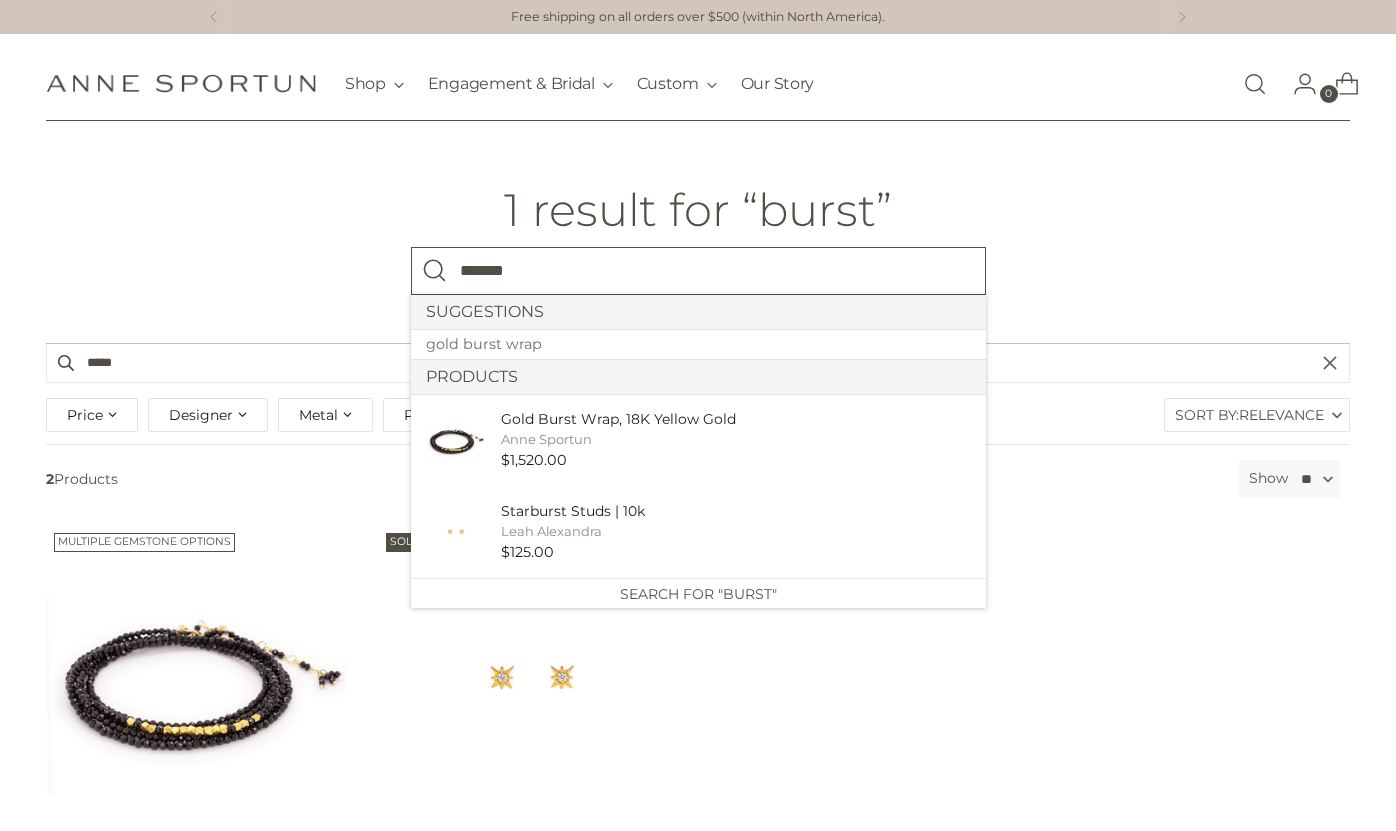type on "*******" 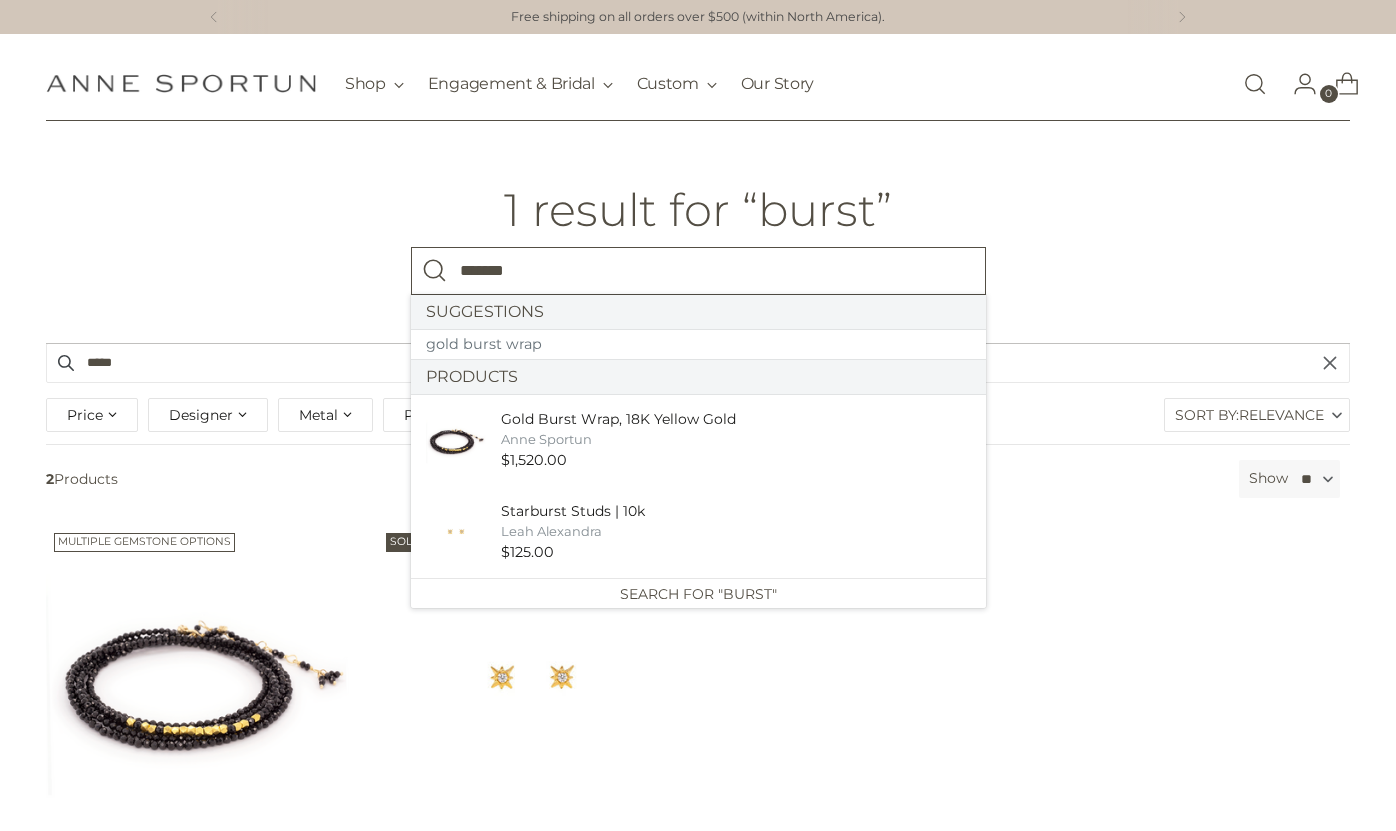 click at bounding box center (435, 271) 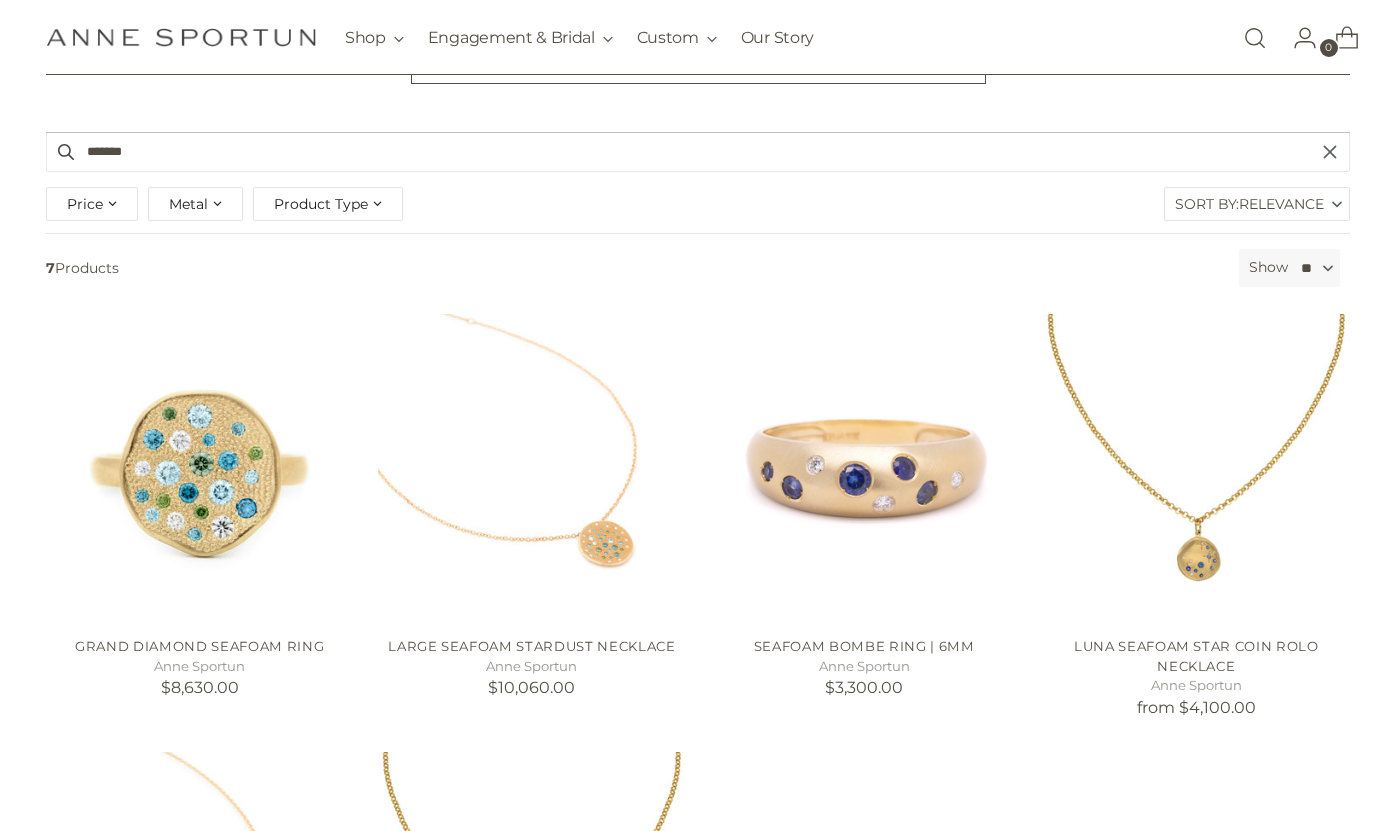 scroll, scrollTop: 334, scrollLeft: 0, axis: vertical 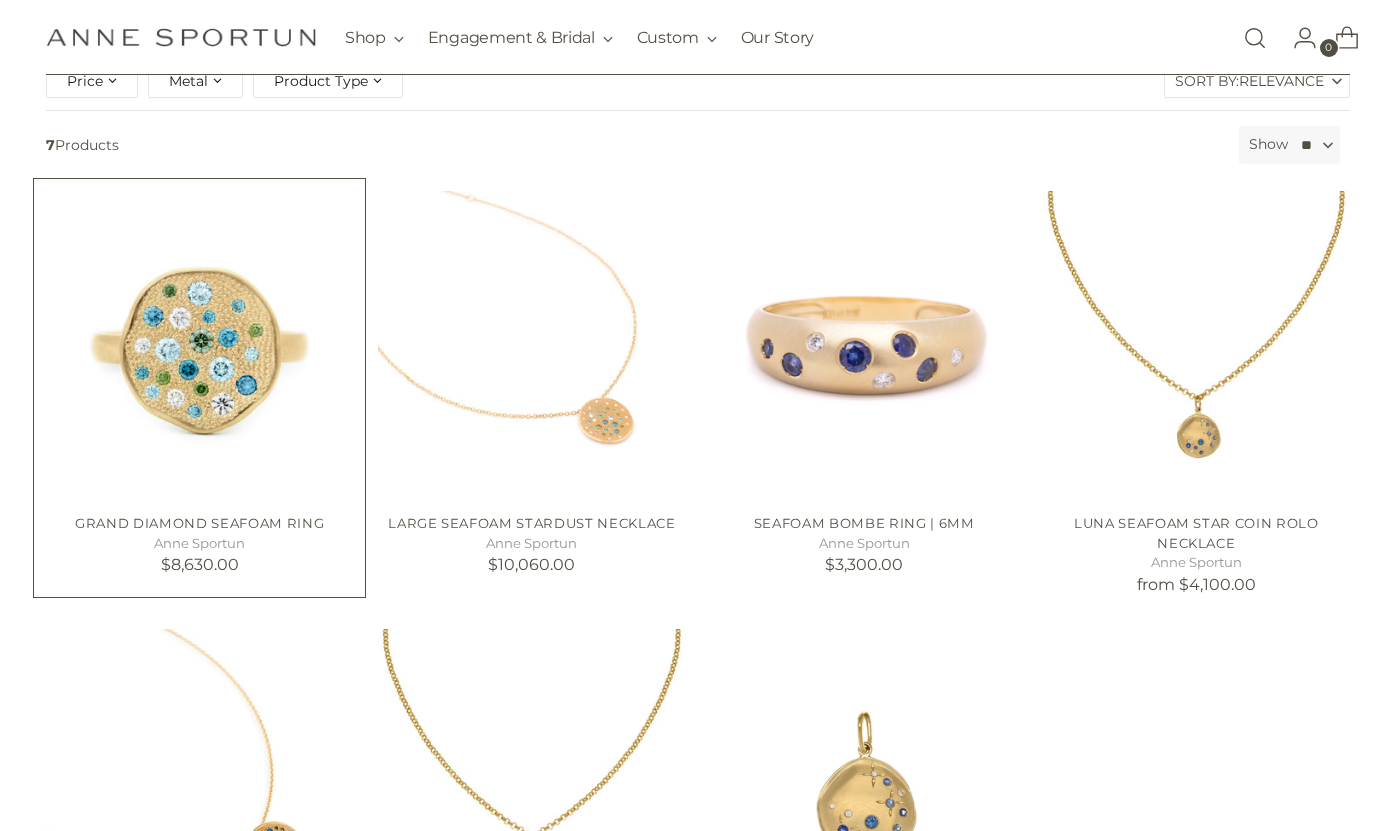 click at bounding box center [0, 0] 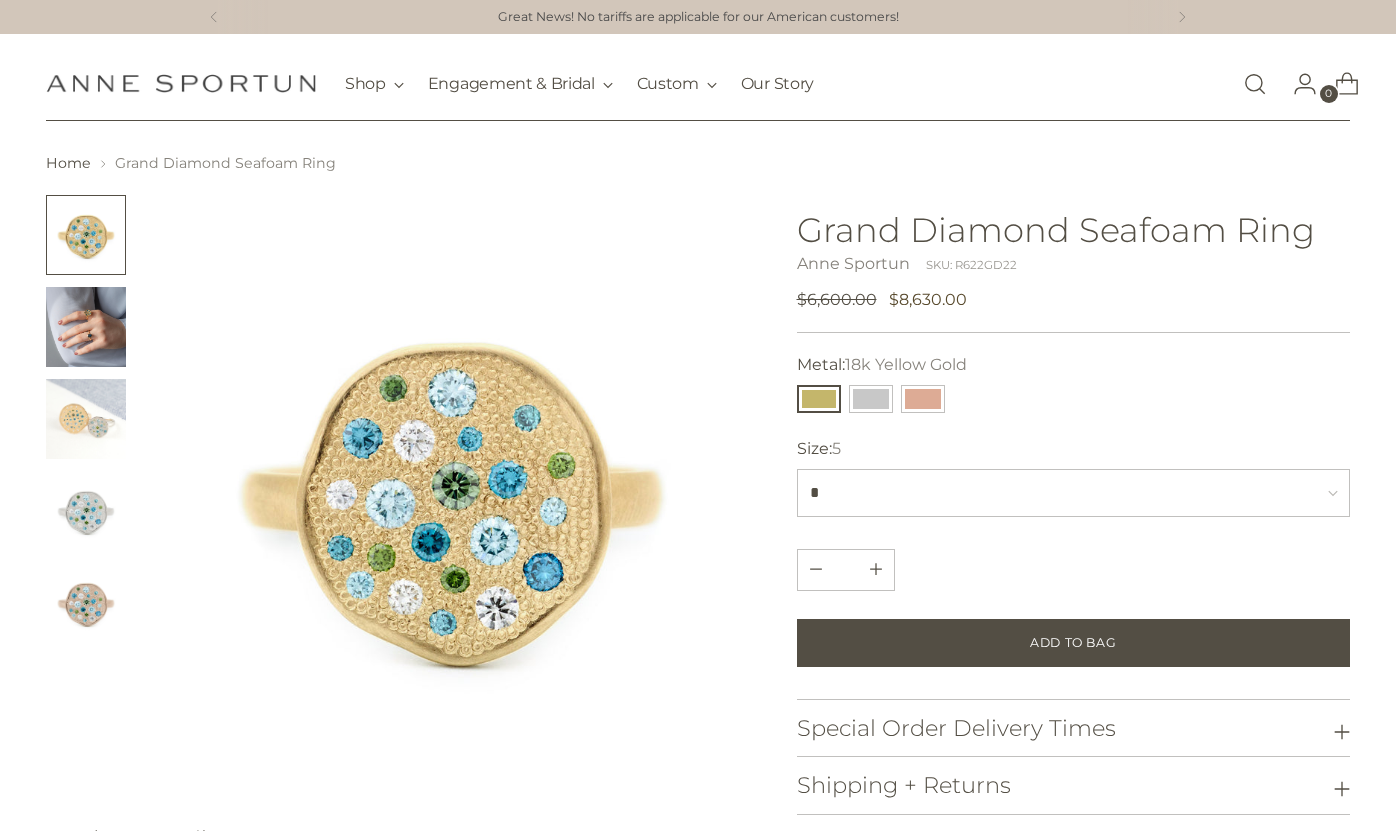 scroll, scrollTop: 0, scrollLeft: 0, axis: both 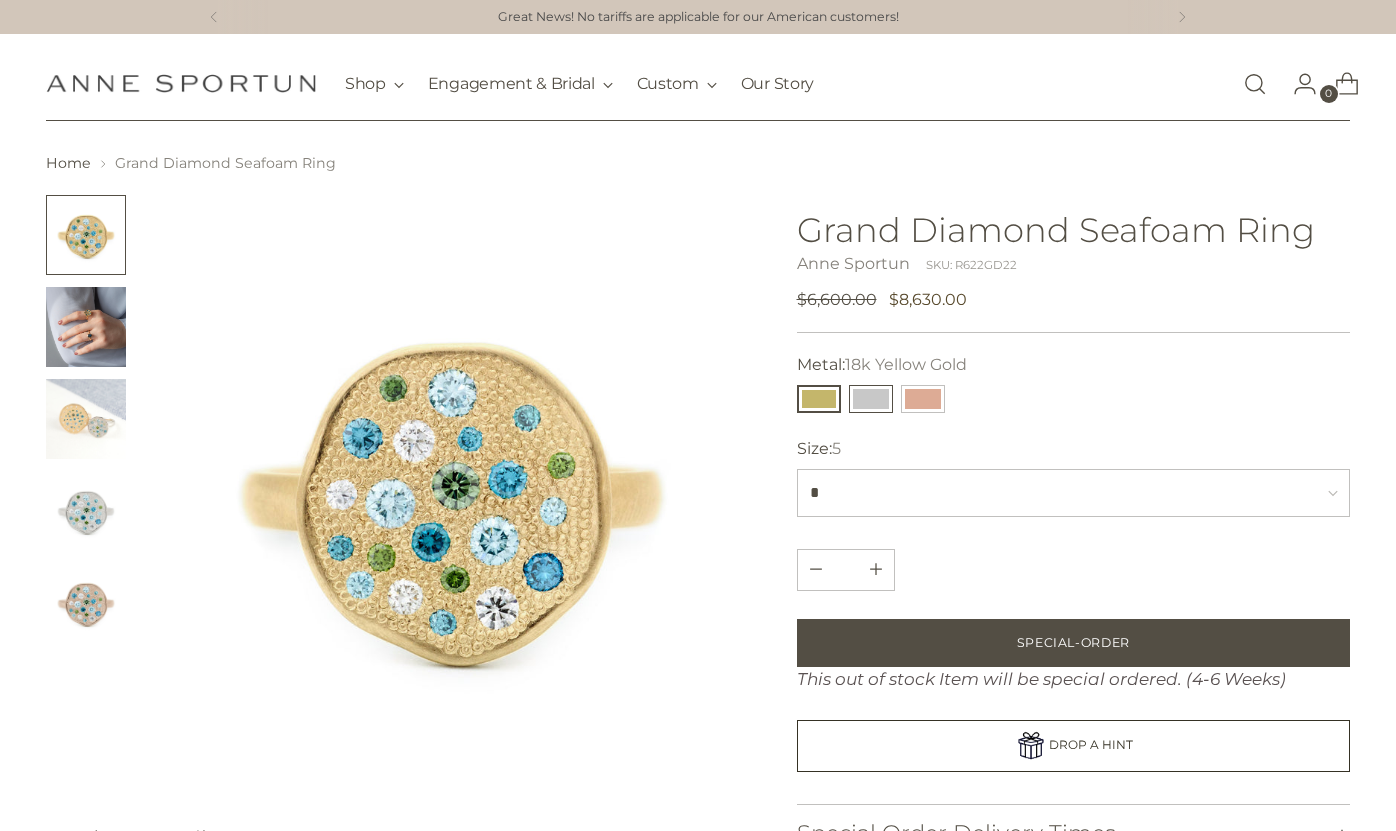 click at bounding box center [871, 399] 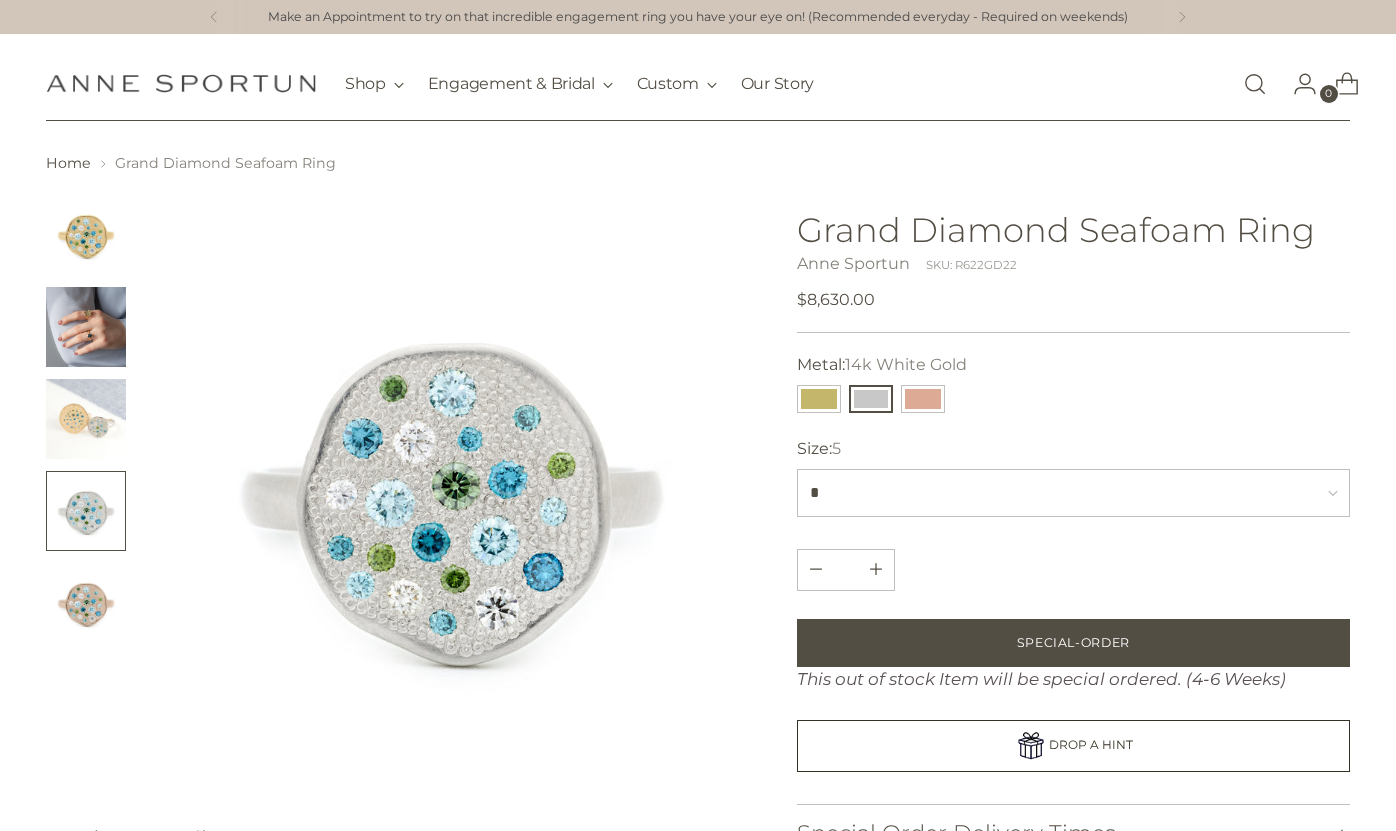 click at bounding box center (1255, 83) 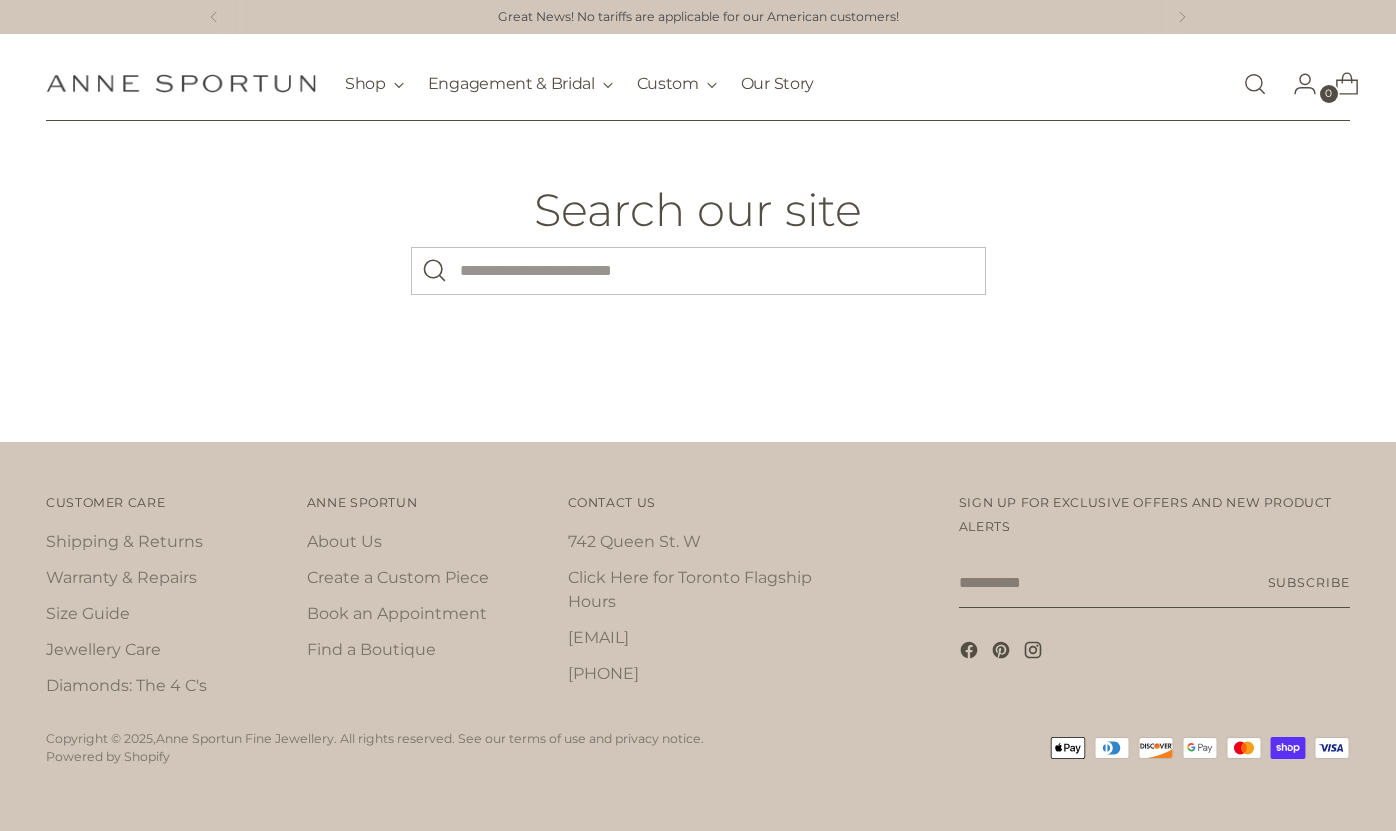 scroll, scrollTop: 0, scrollLeft: 0, axis: both 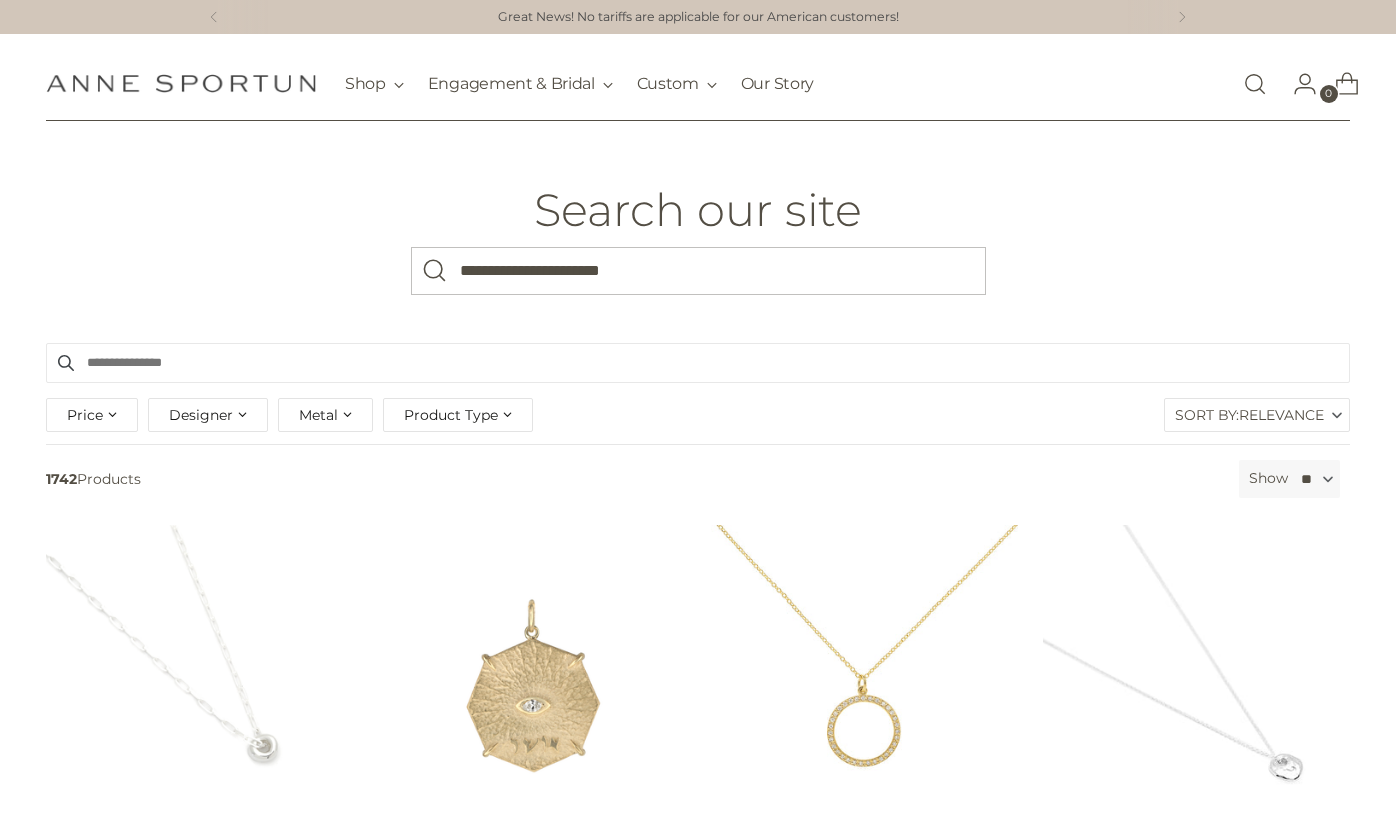 type on "**********" 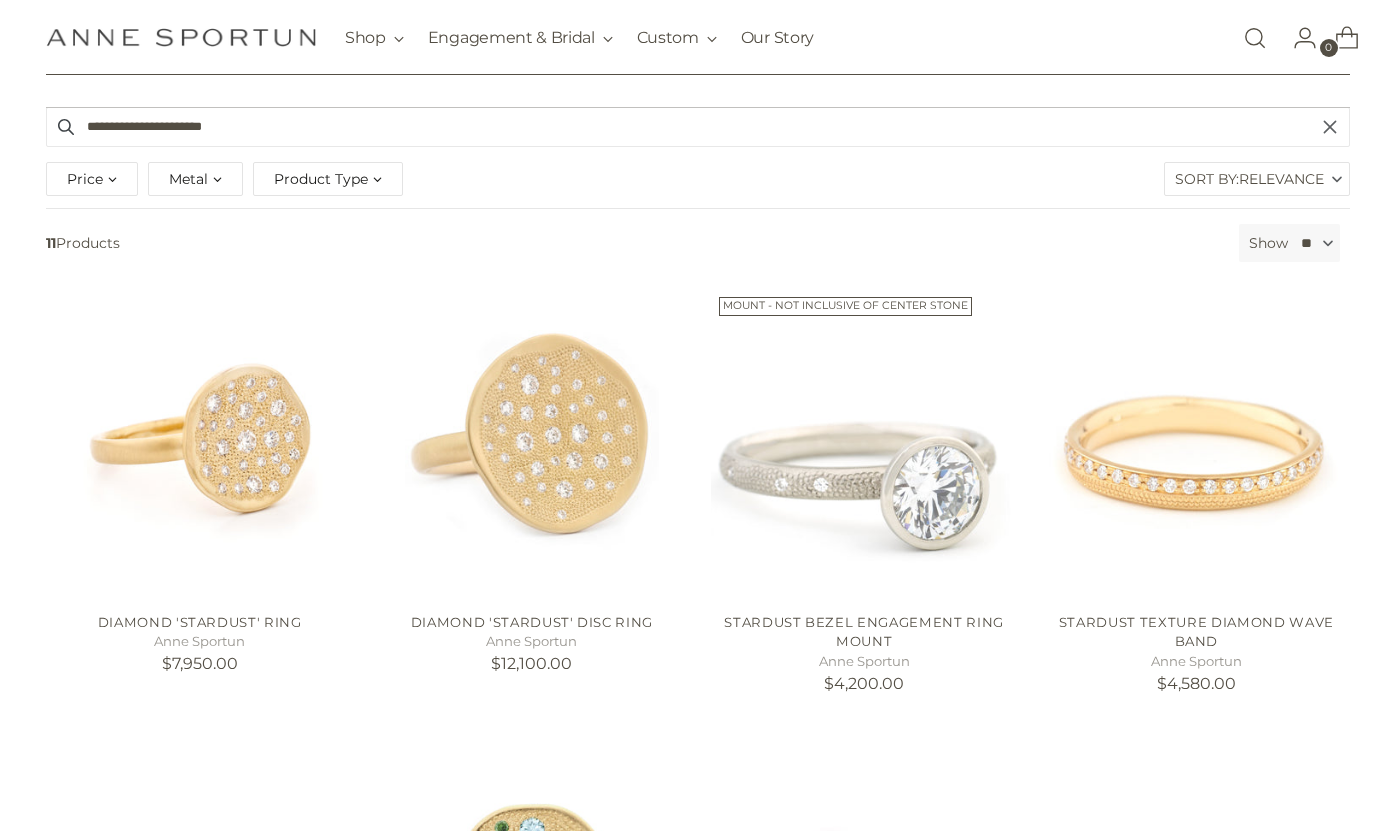 scroll, scrollTop: 302, scrollLeft: 0, axis: vertical 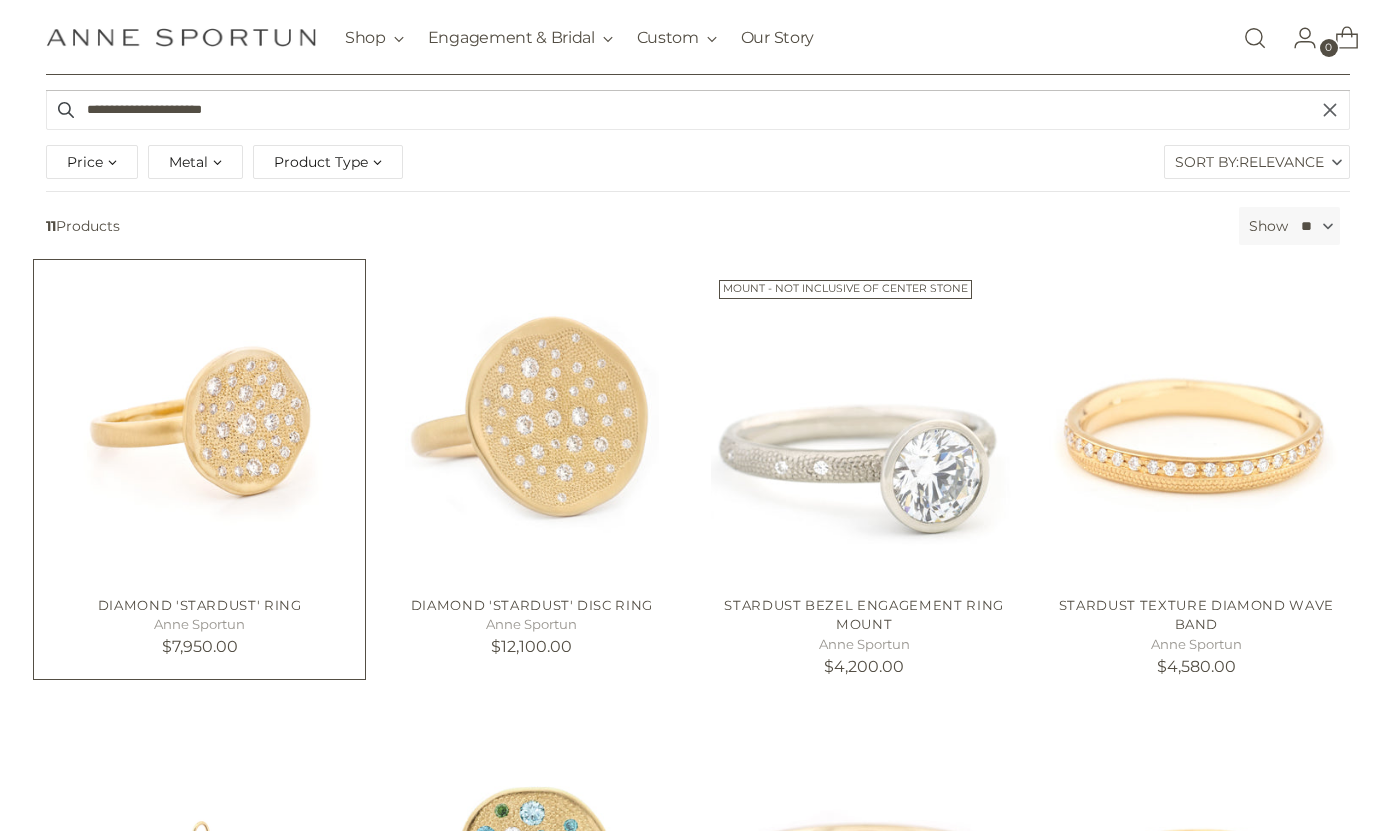 click at bounding box center [0, 0] 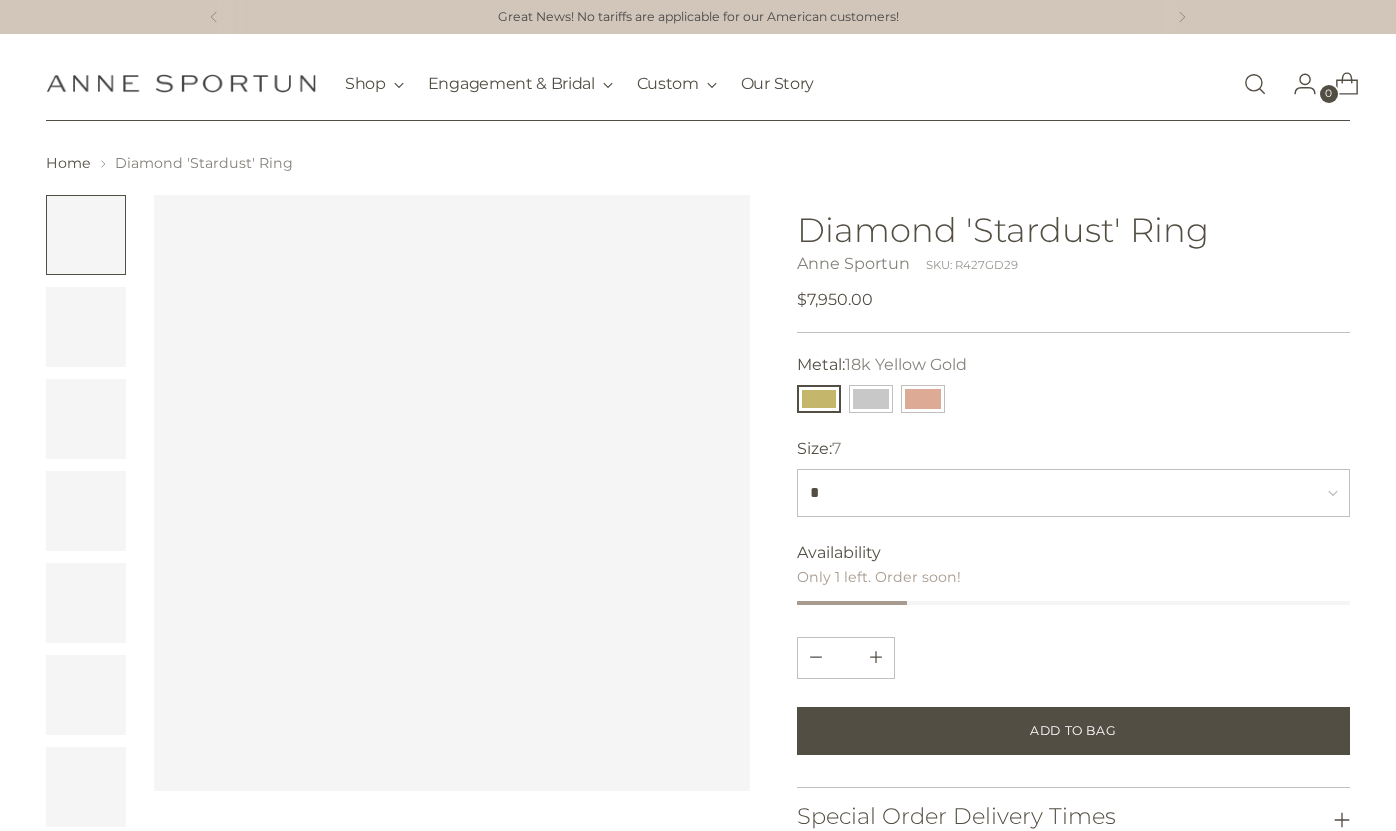 scroll, scrollTop: 0, scrollLeft: 0, axis: both 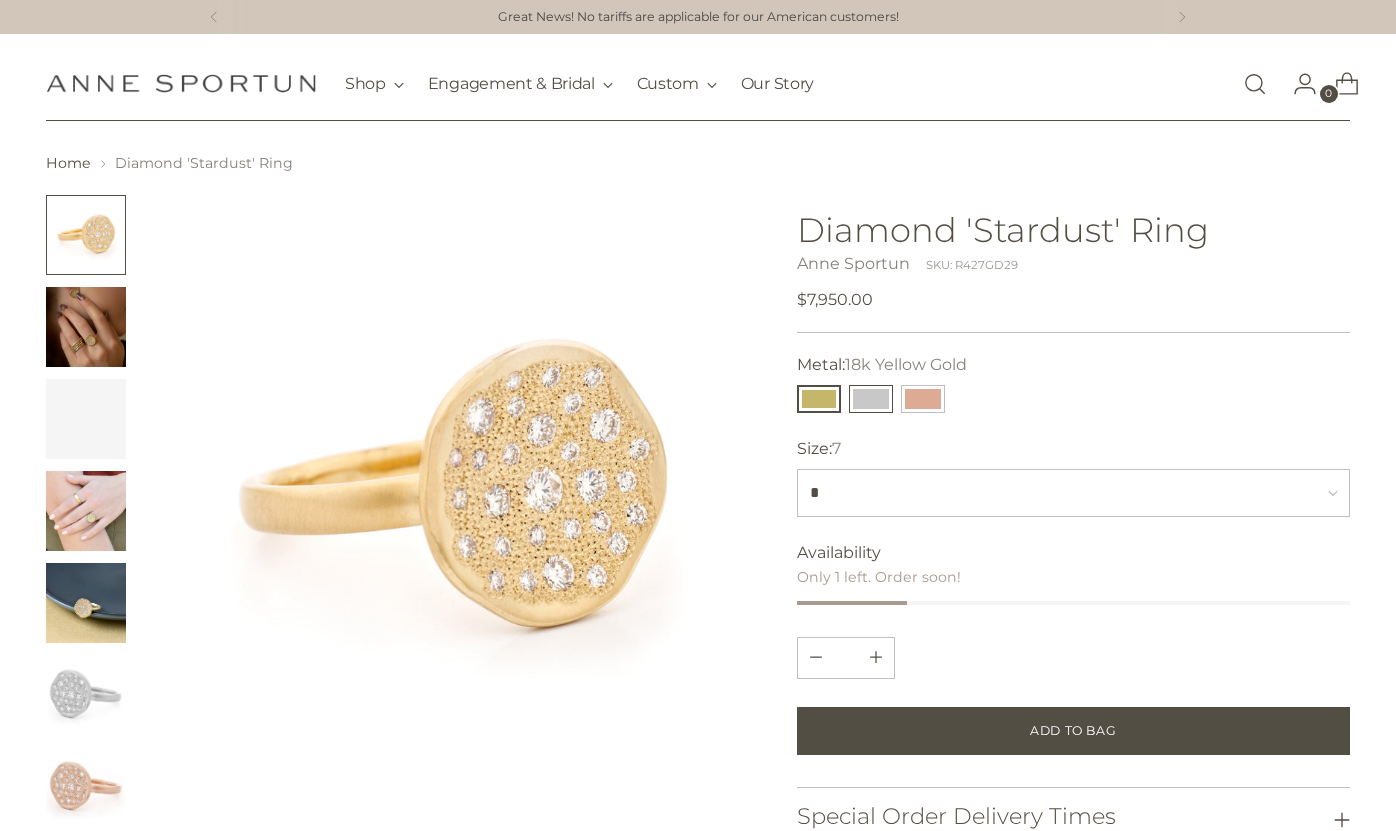 click at bounding box center [871, 399] 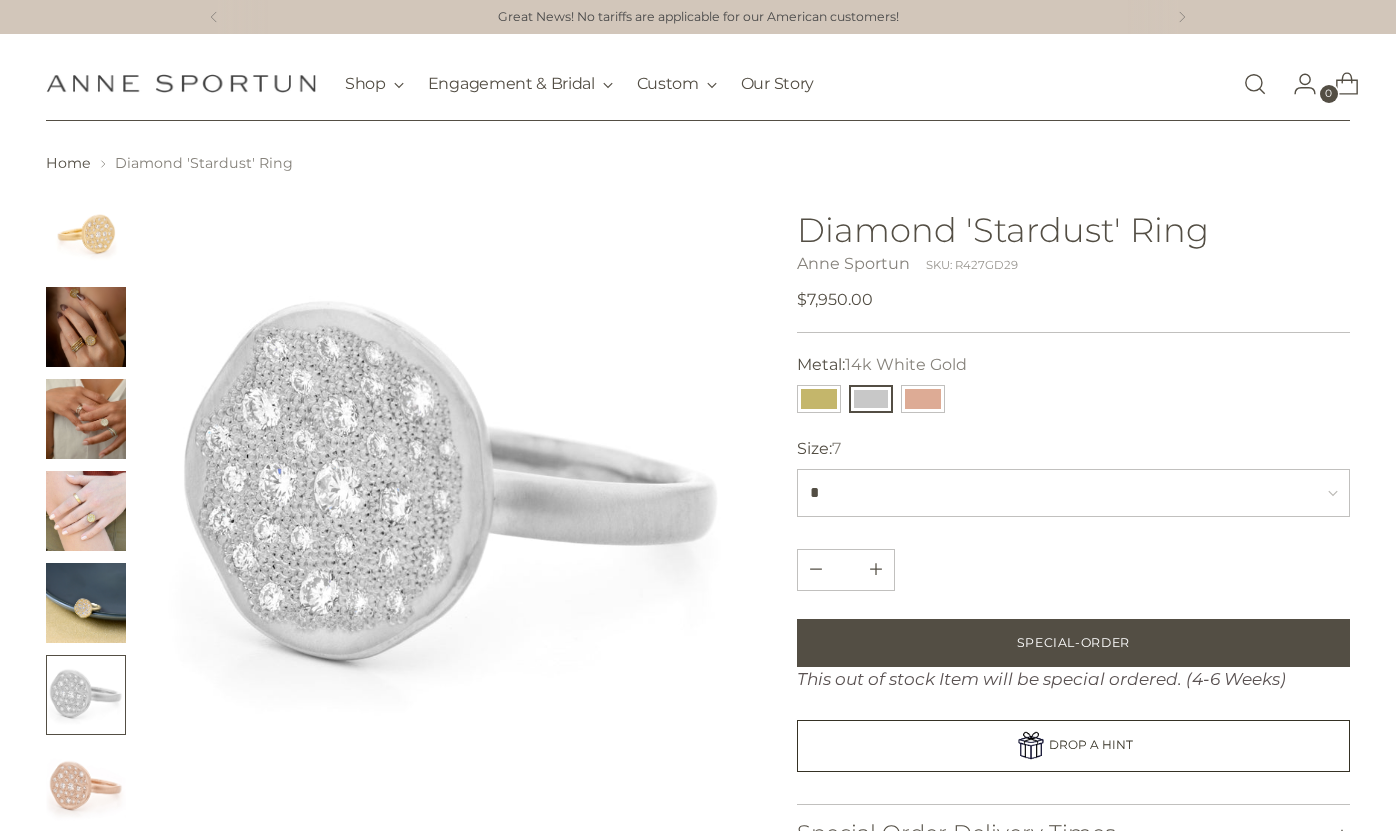 click at bounding box center [1255, 84] 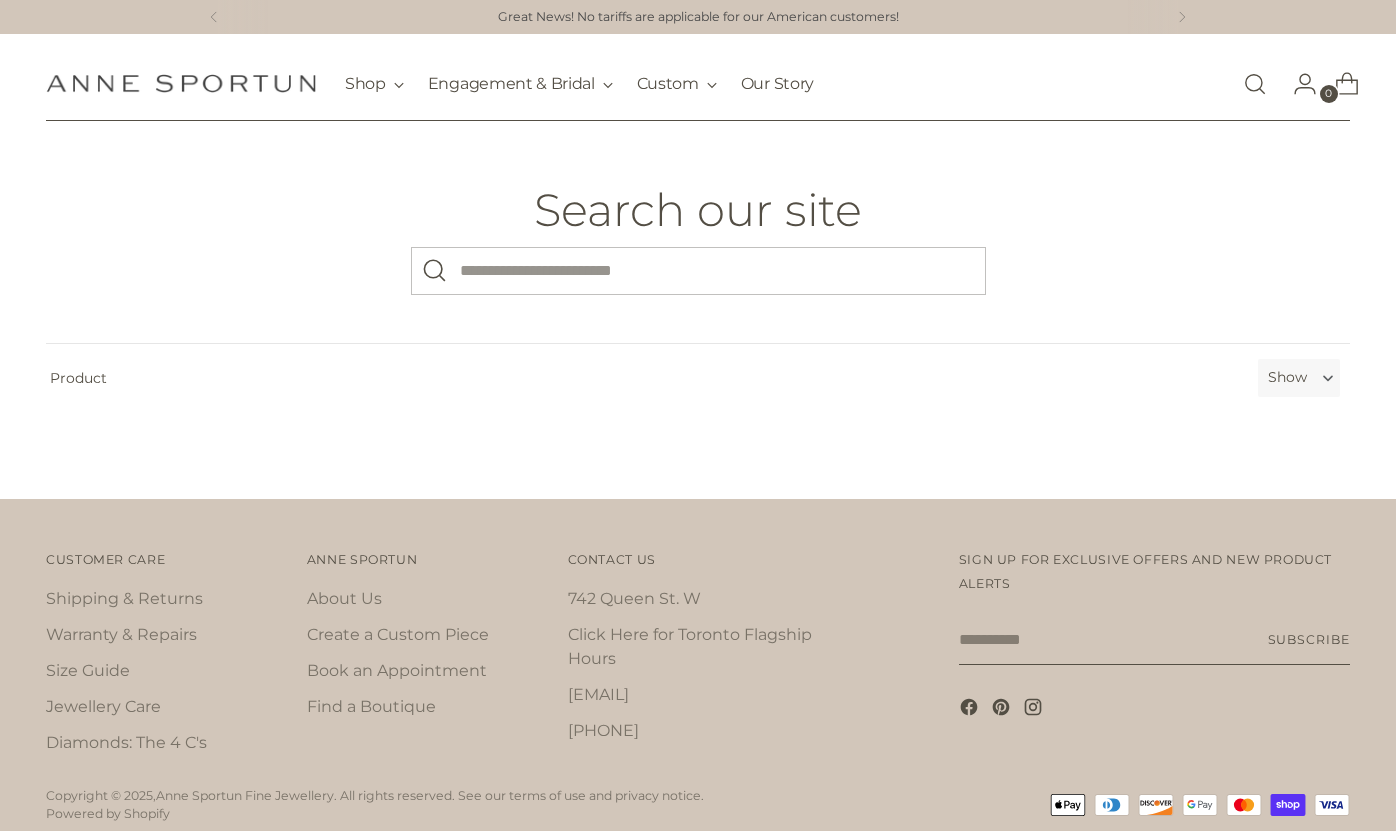 scroll, scrollTop: 0, scrollLeft: 0, axis: both 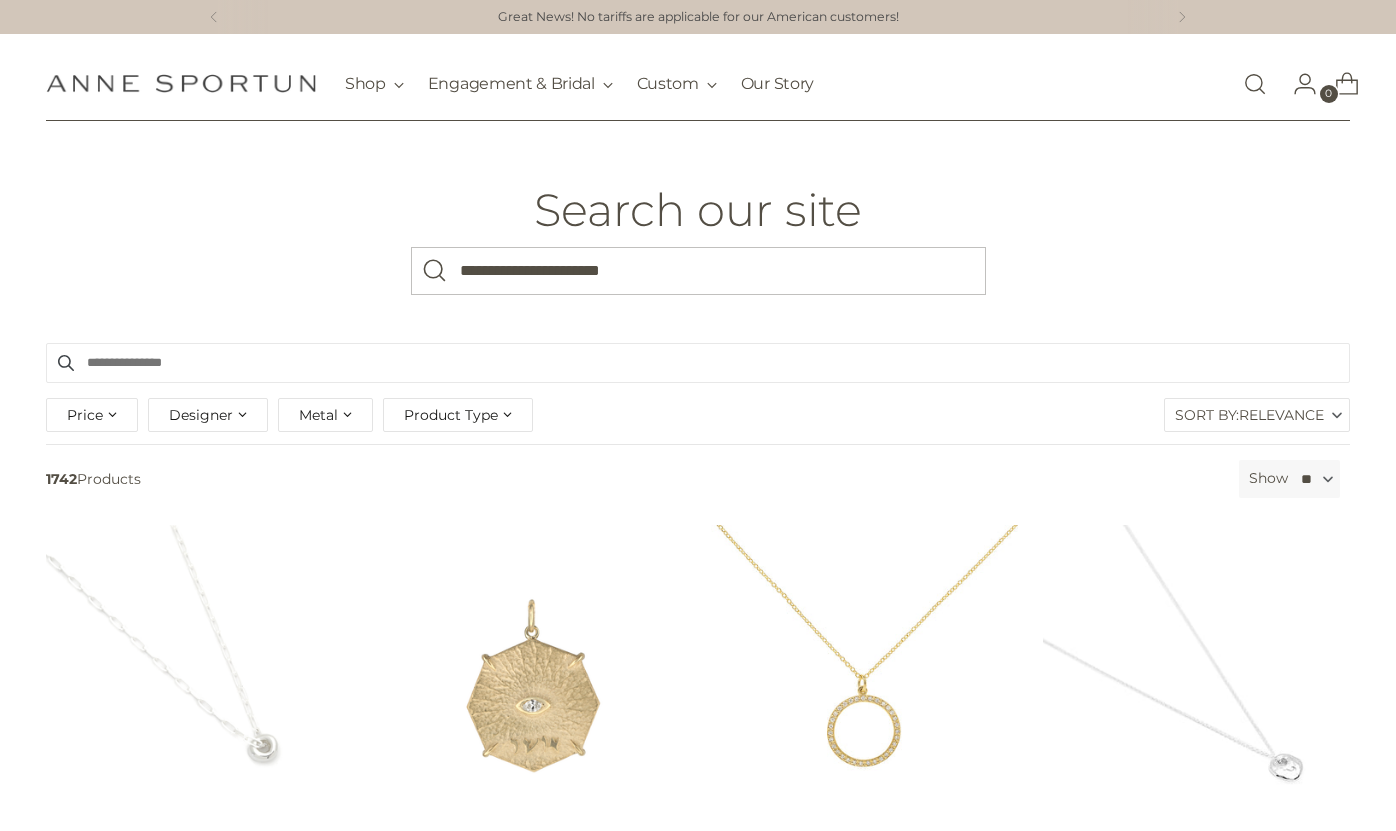 type on "**********" 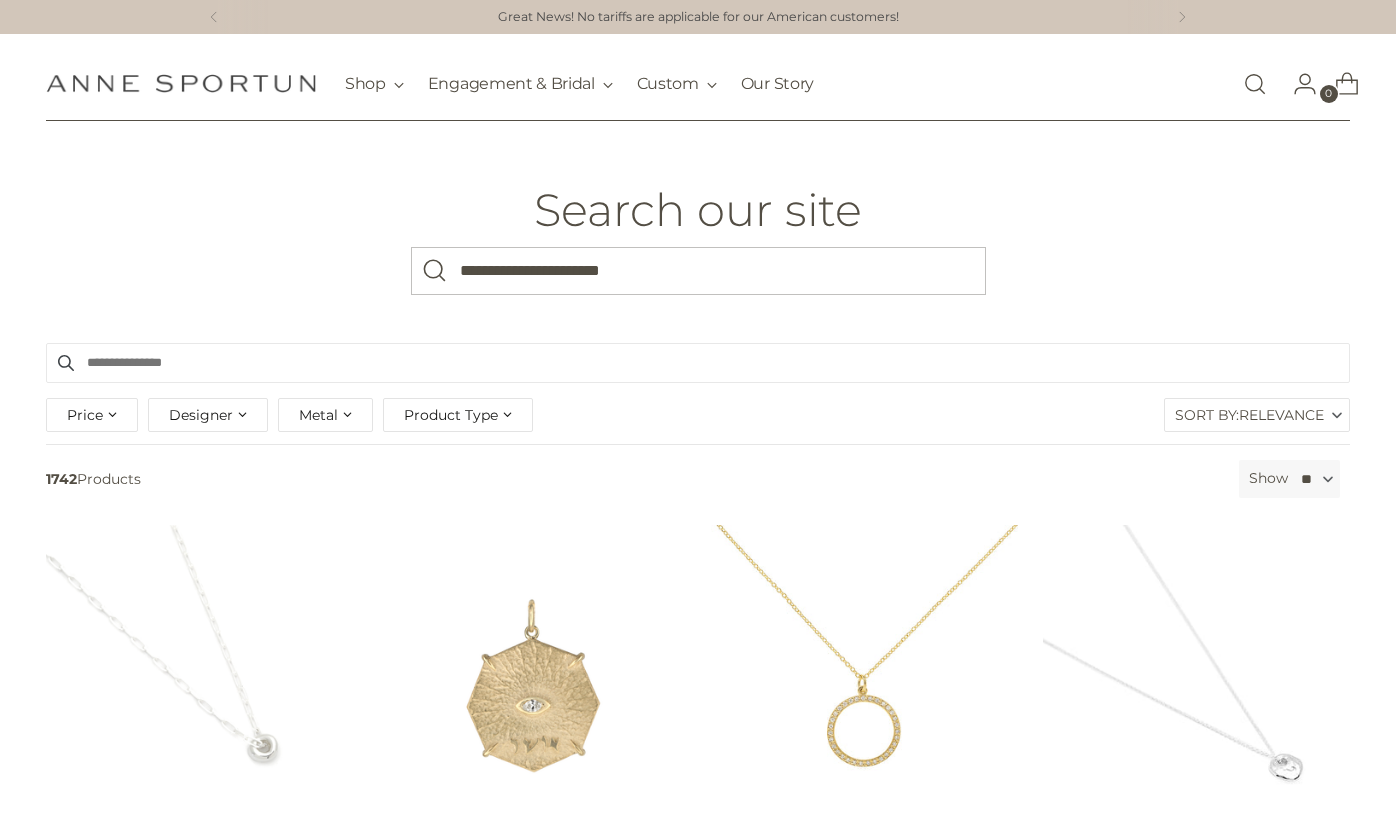 click at bounding box center [435, 271] 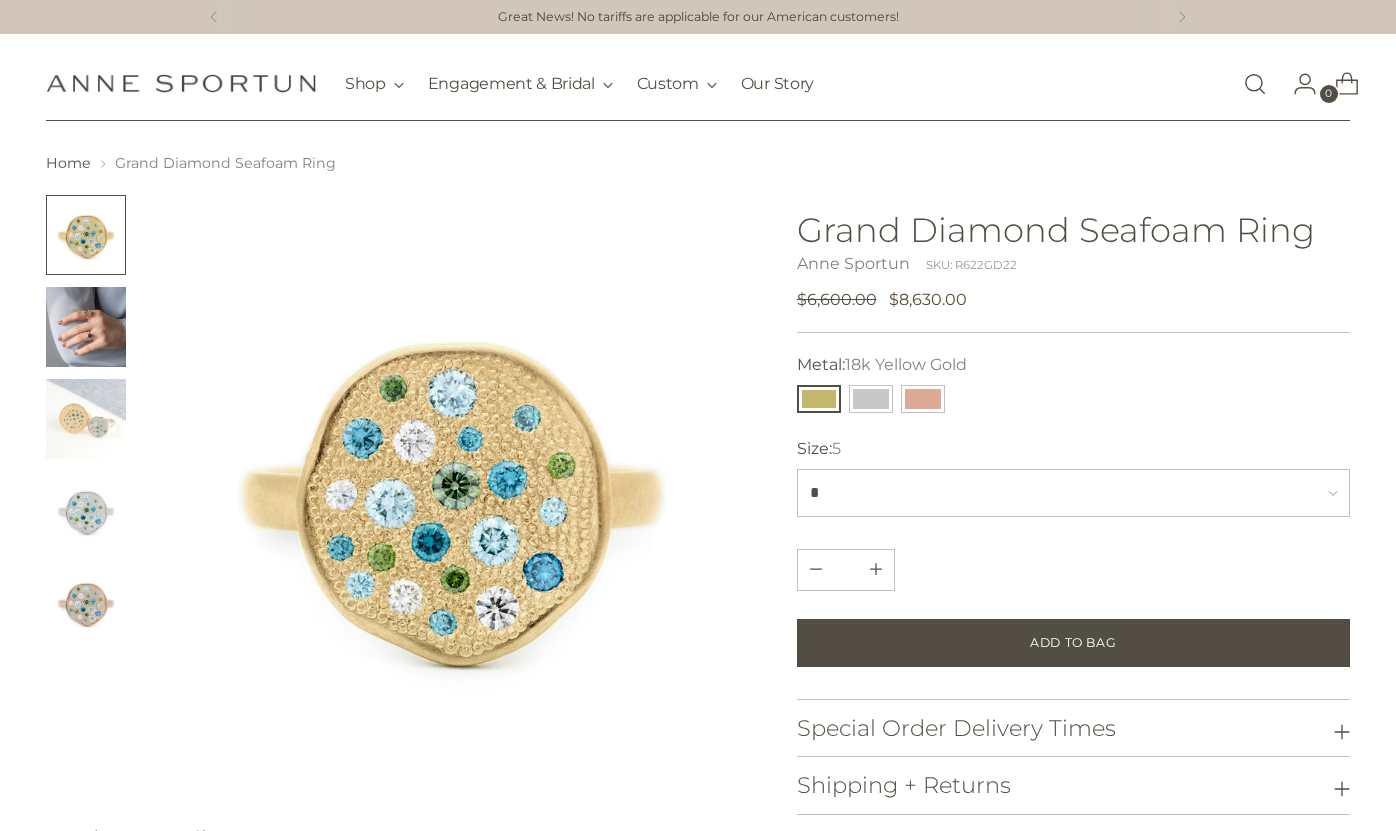 scroll, scrollTop: 0, scrollLeft: 0, axis: both 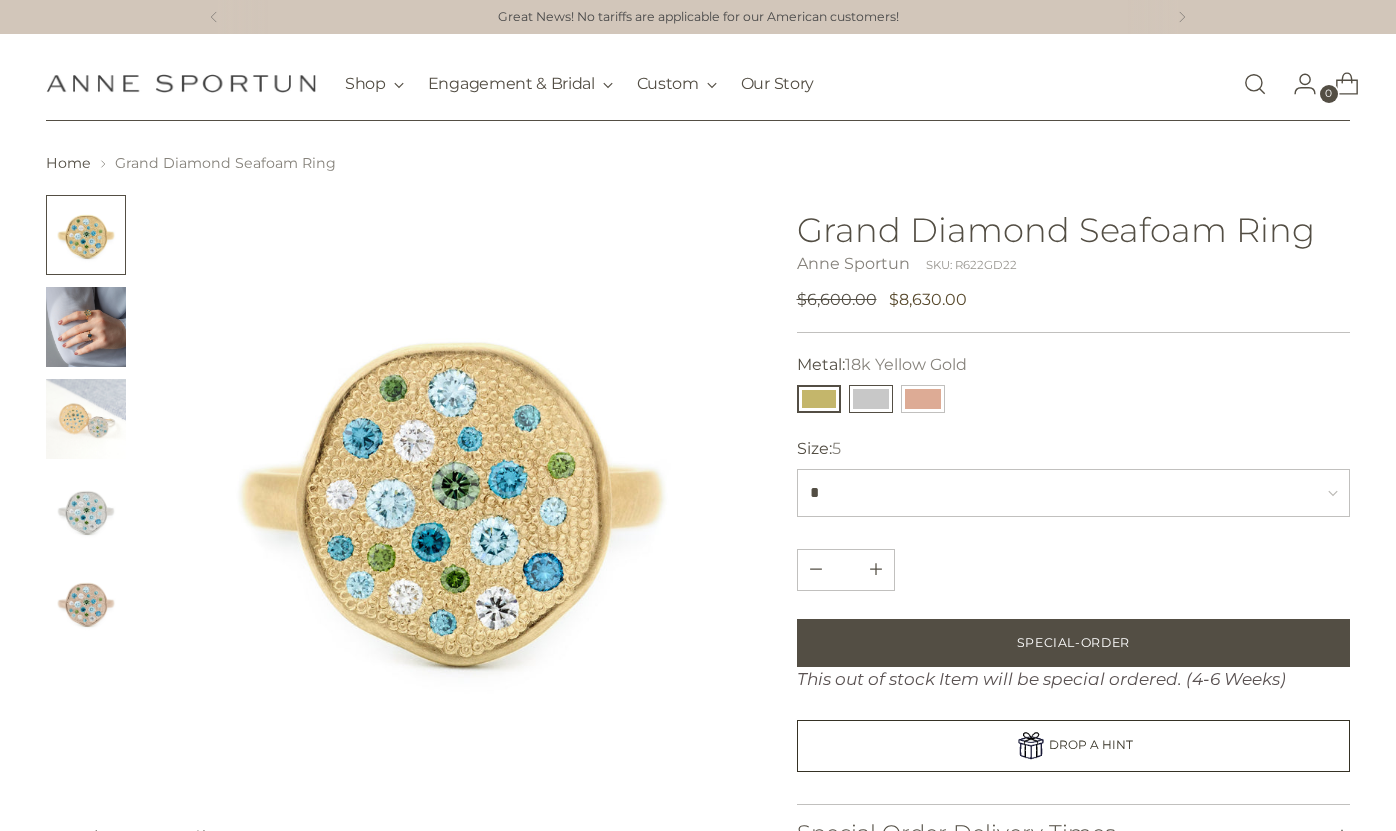 click at bounding box center (871, 399) 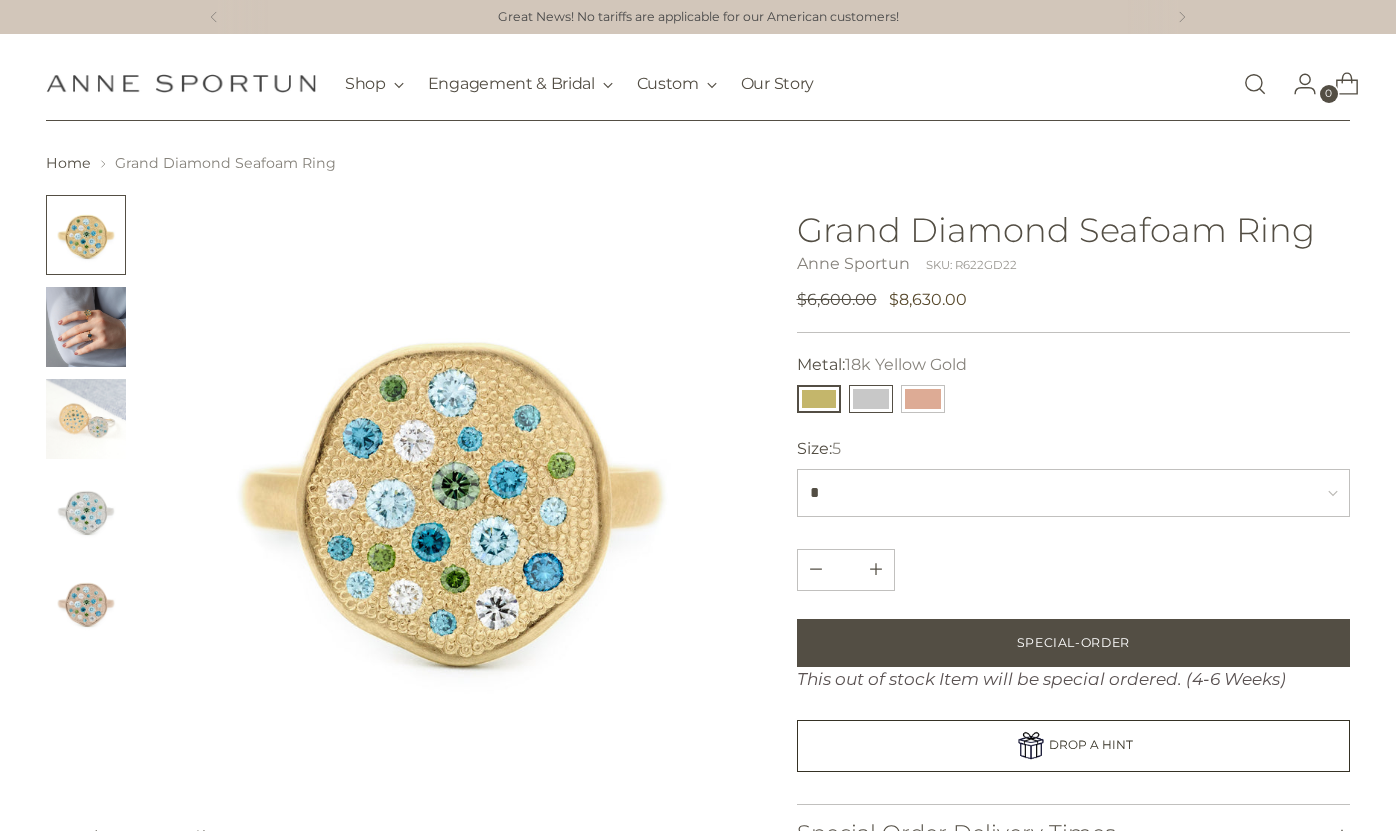 type 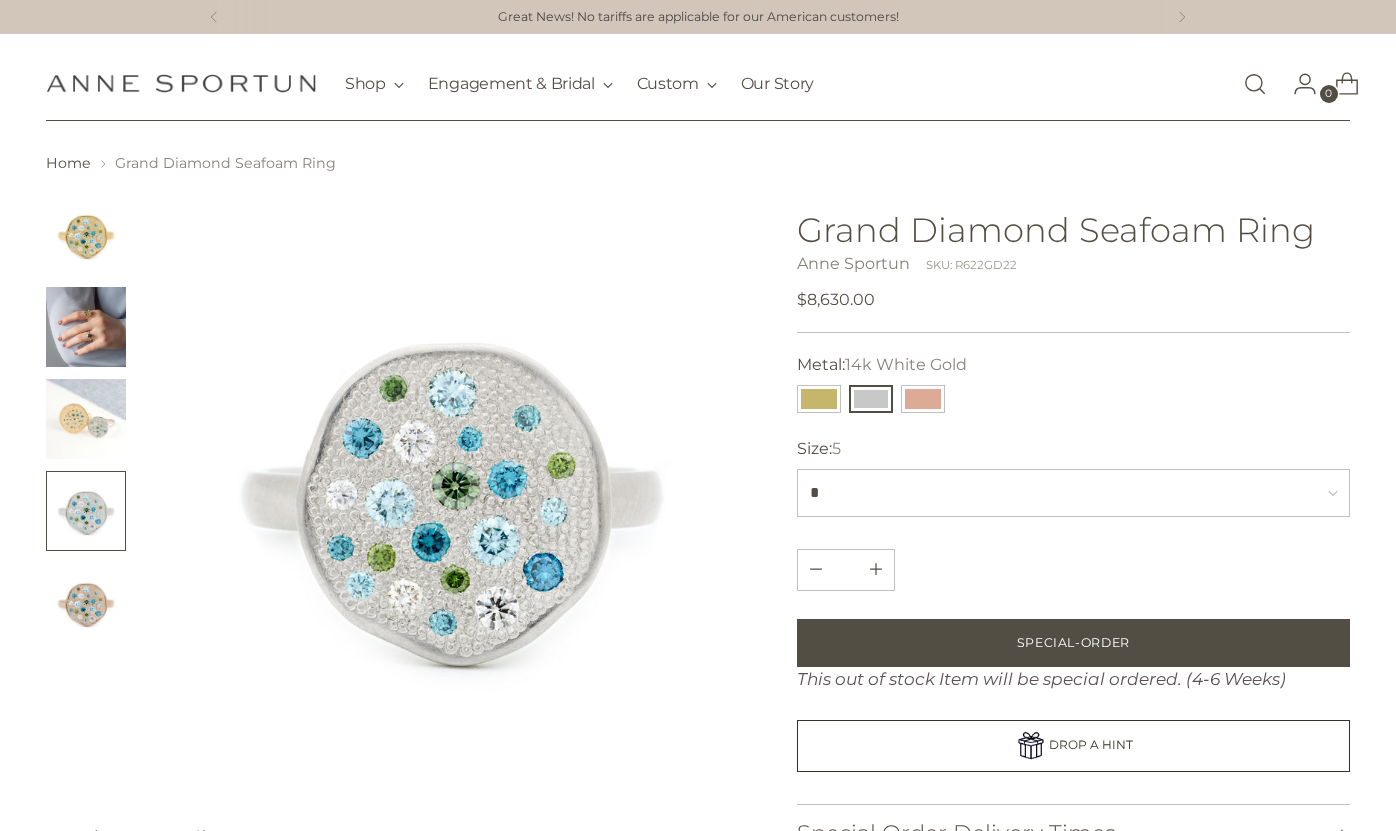 click at bounding box center [86, 327] 